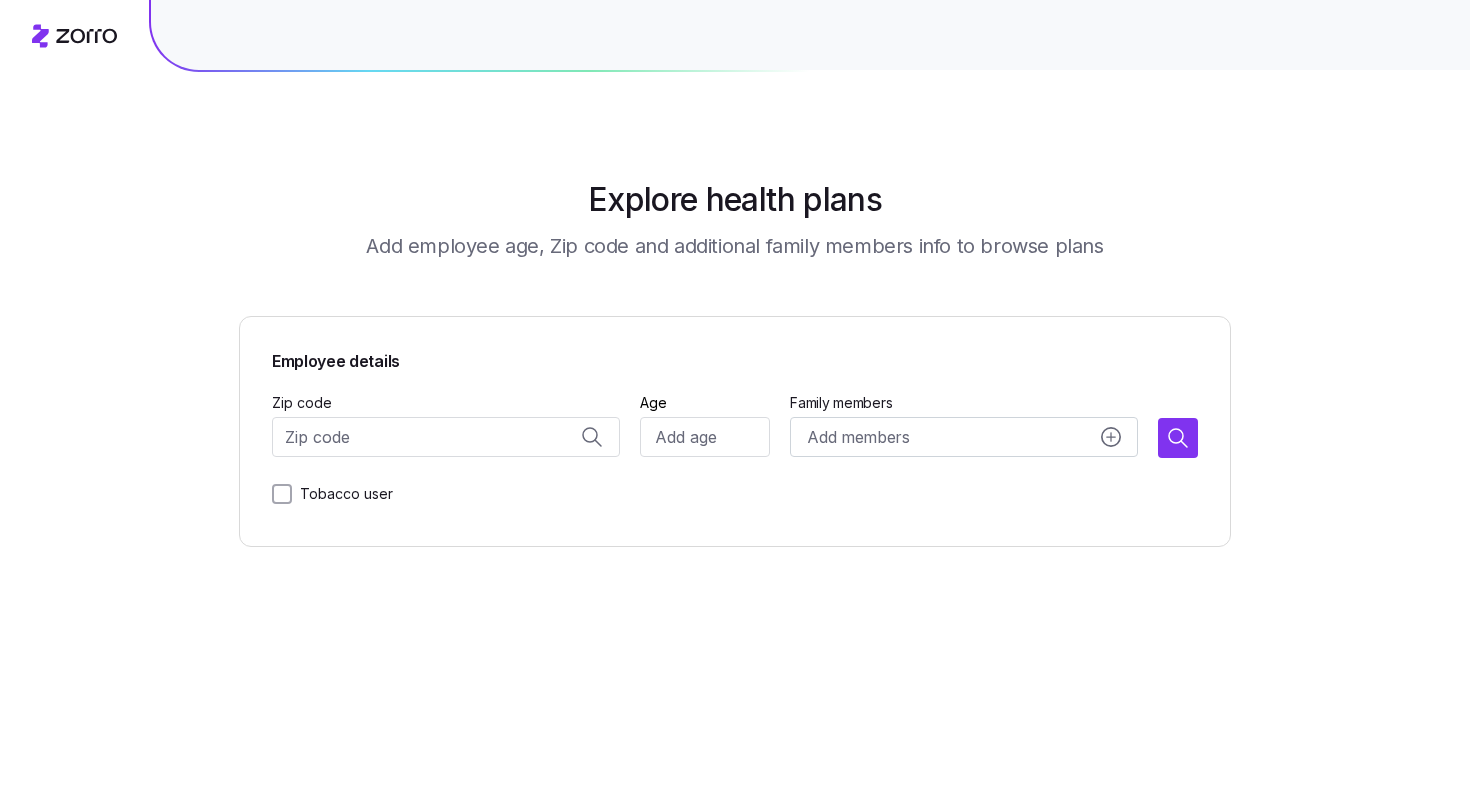 scroll, scrollTop: 0, scrollLeft: 0, axis: both 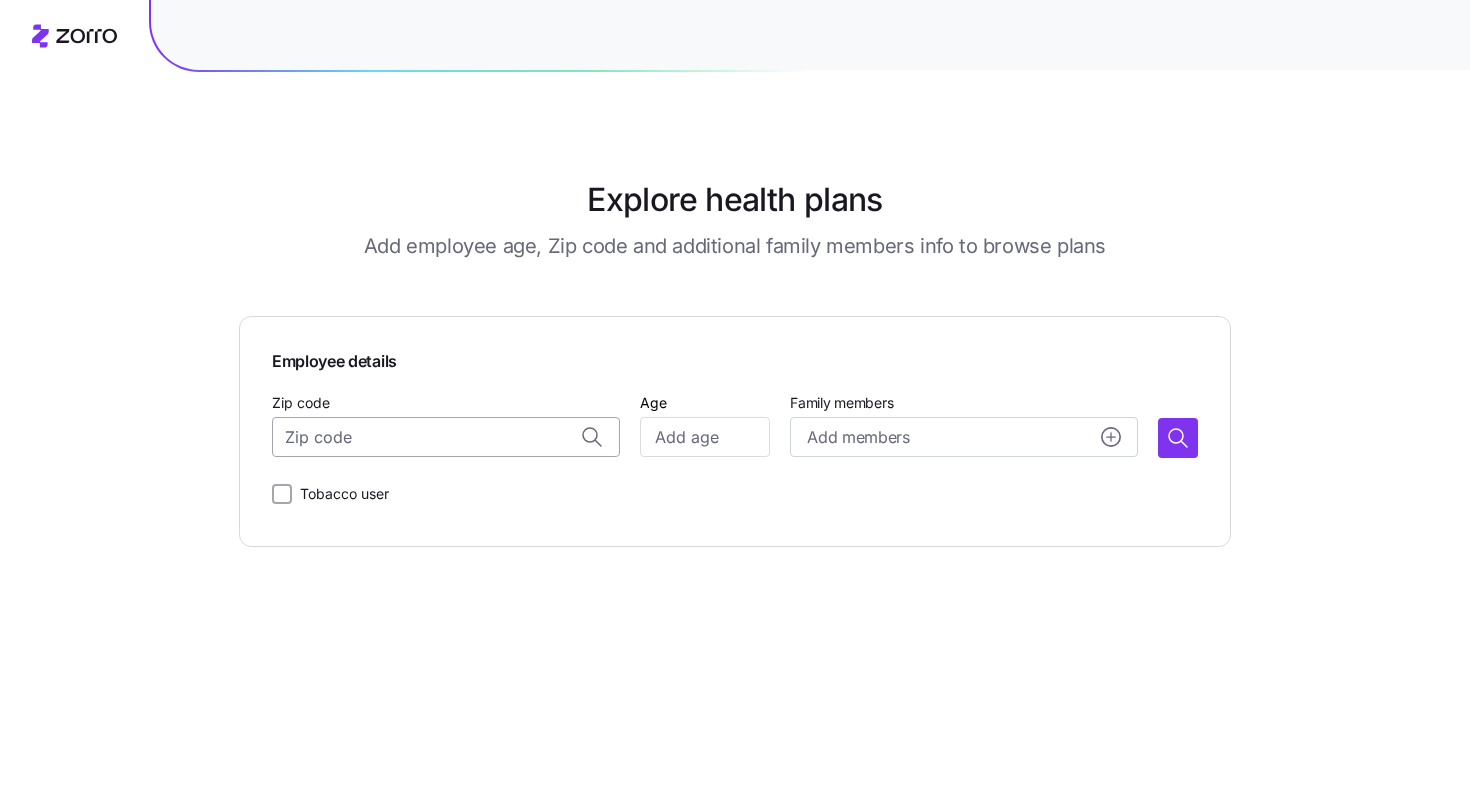 click on "Zip code" at bounding box center (446, 437) 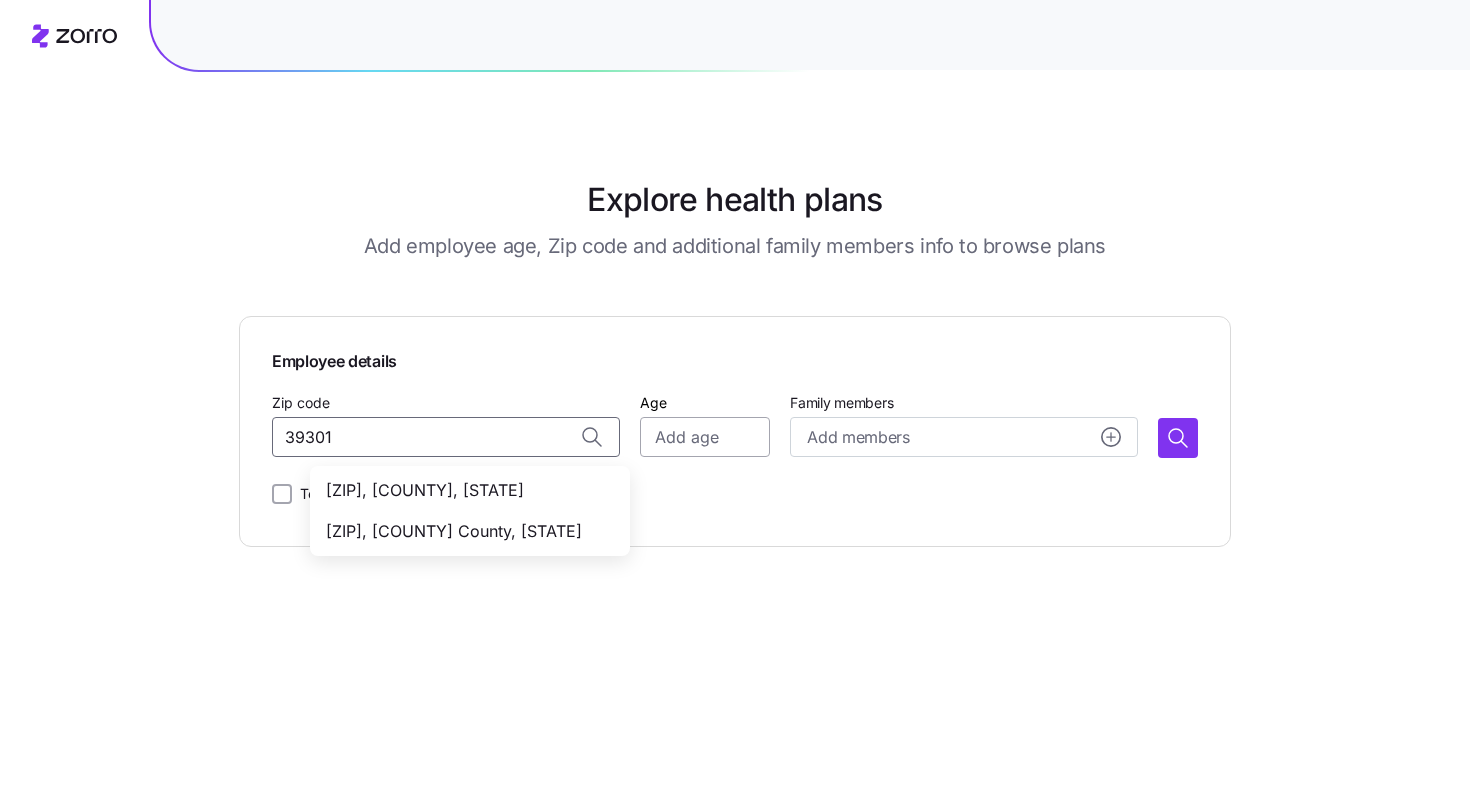type on "39301" 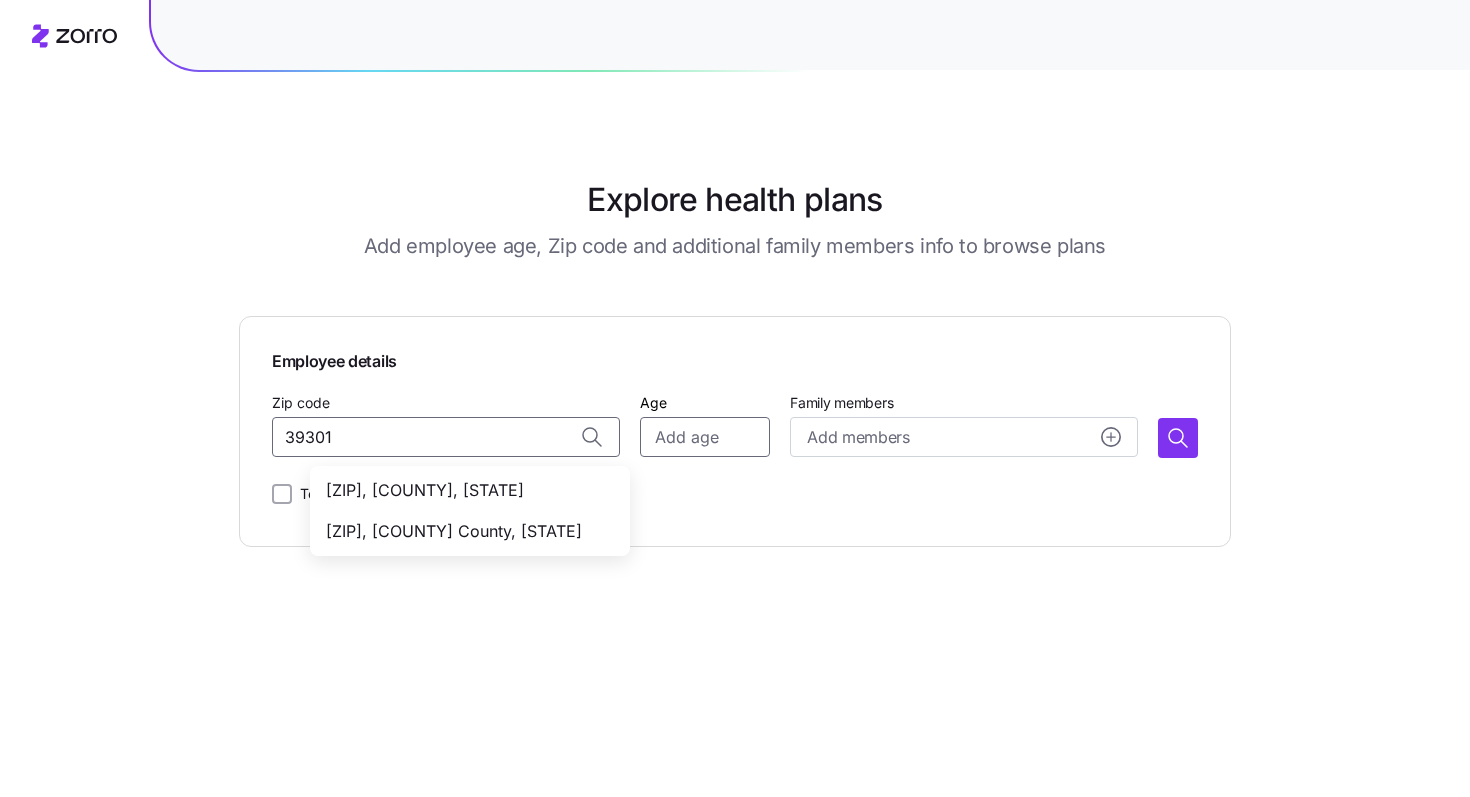 type 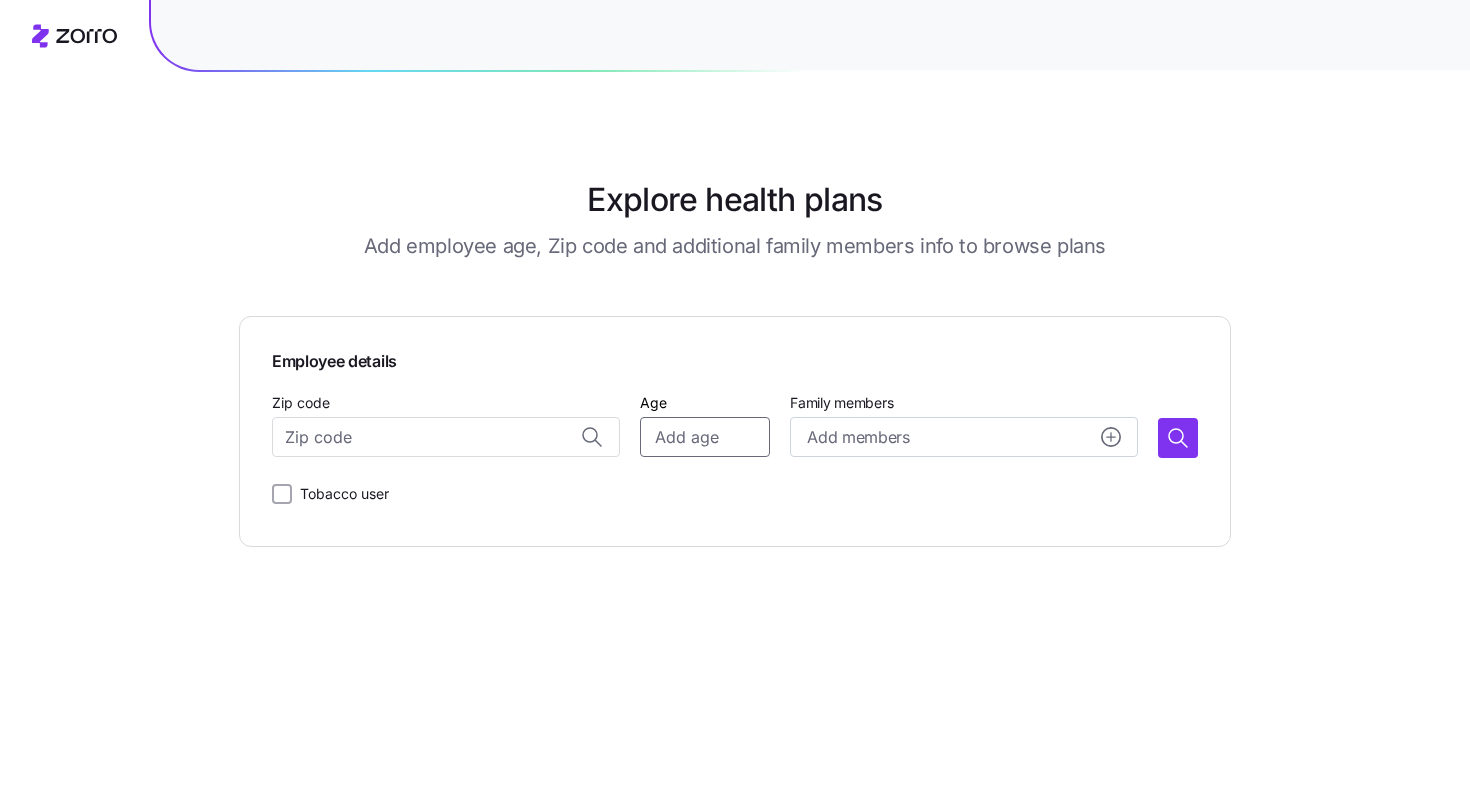 click on "Age" at bounding box center [705, 437] 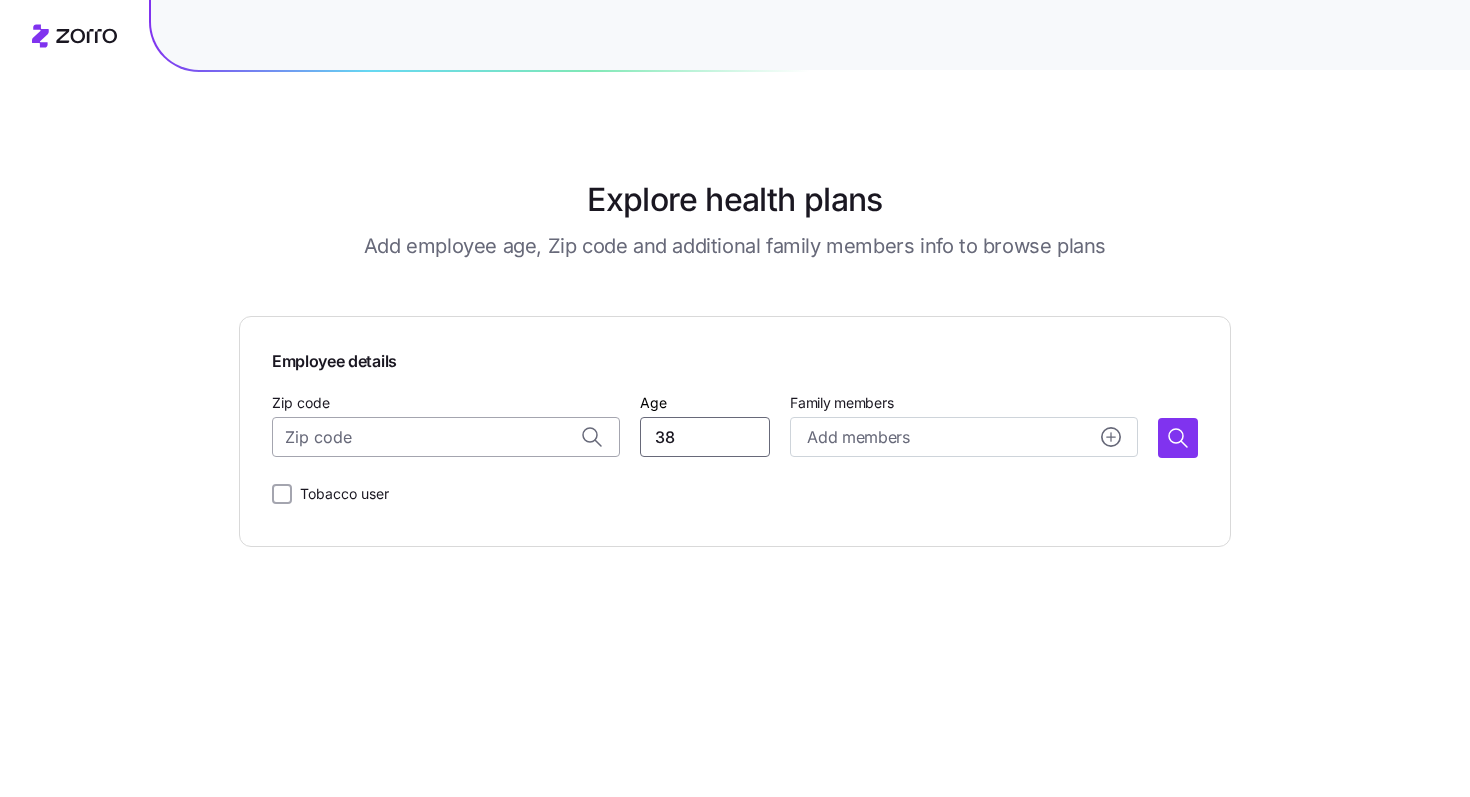 type on "38" 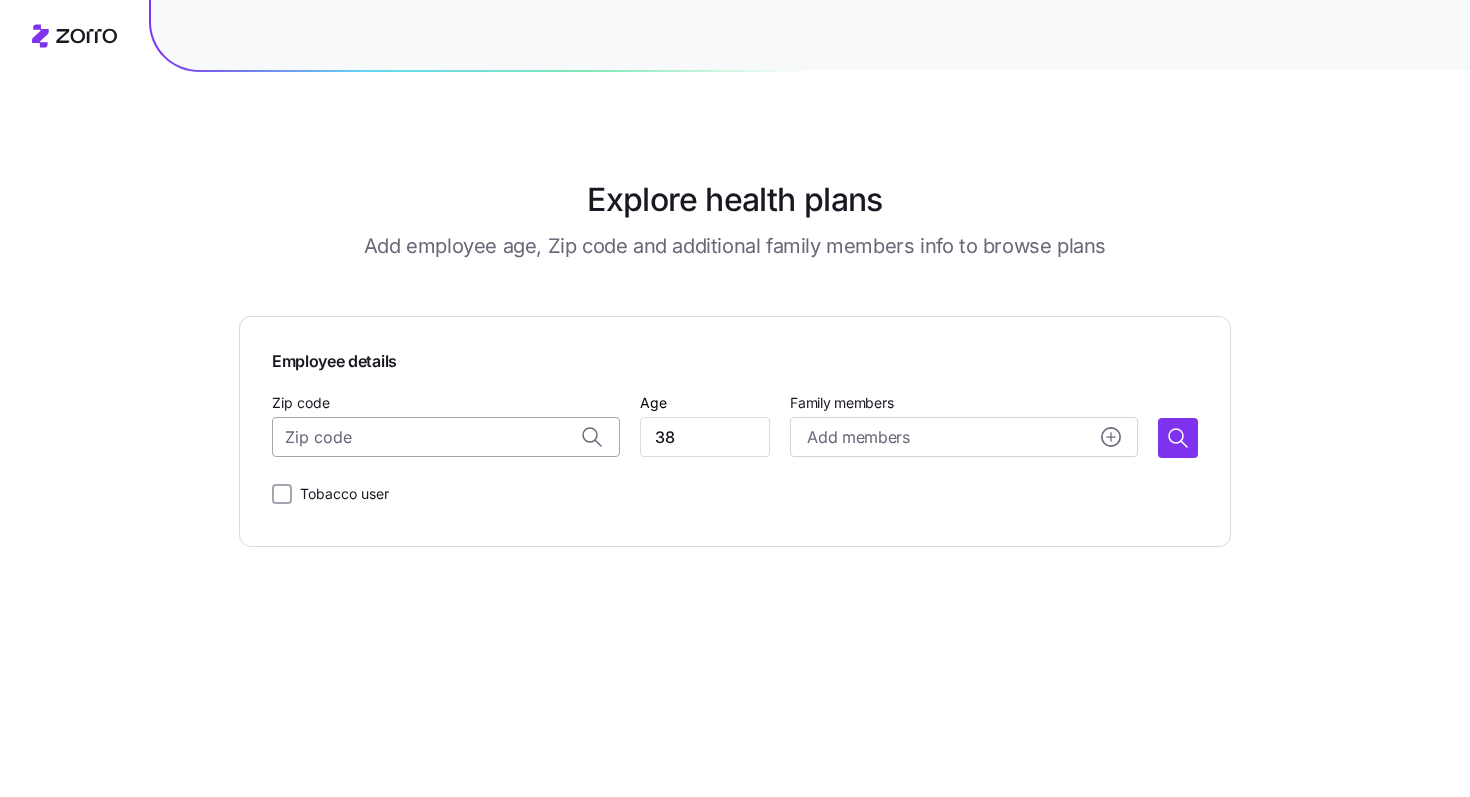 click on "Zip code" at bounding box center [446, 437] 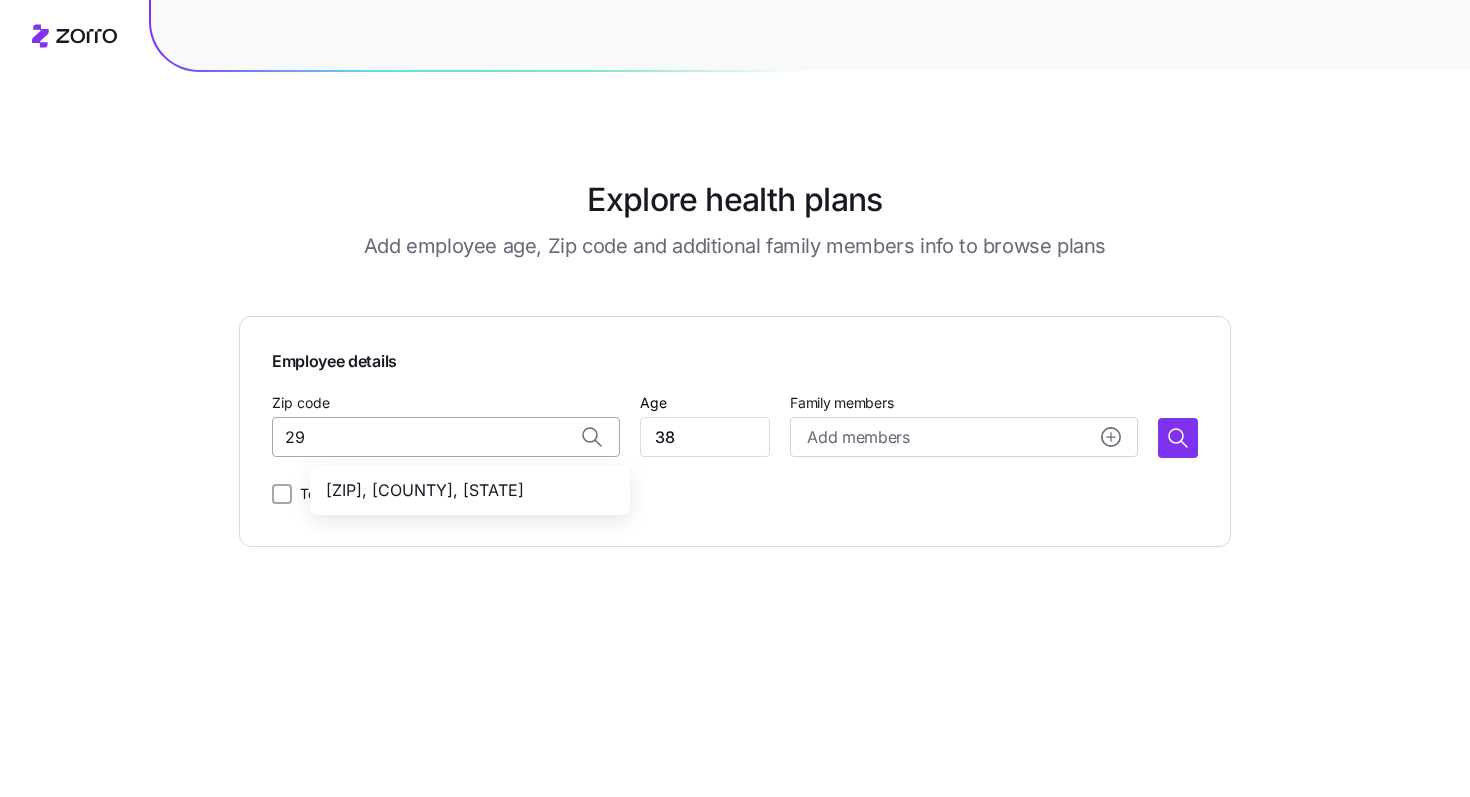 type on "2" 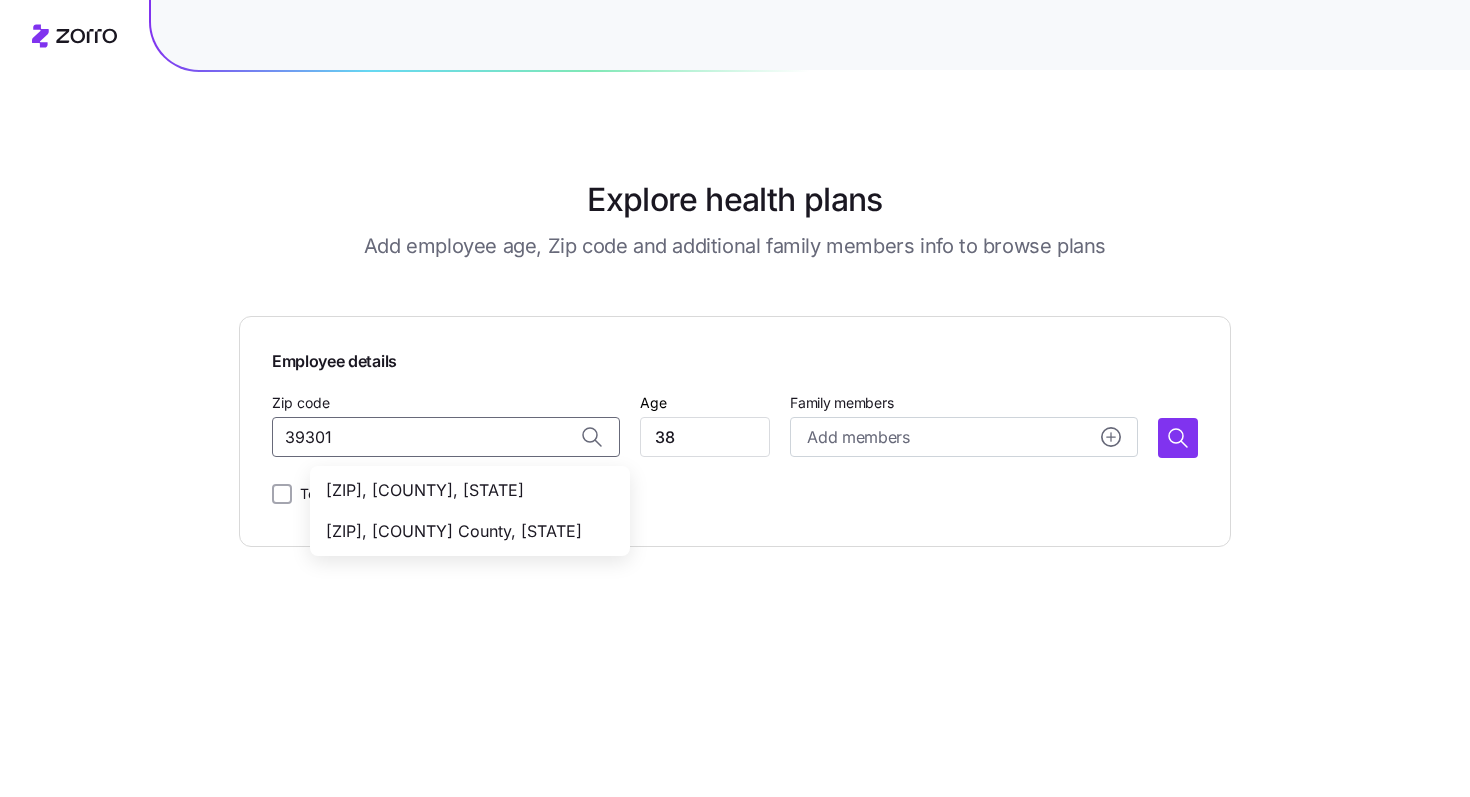 type on "39301" 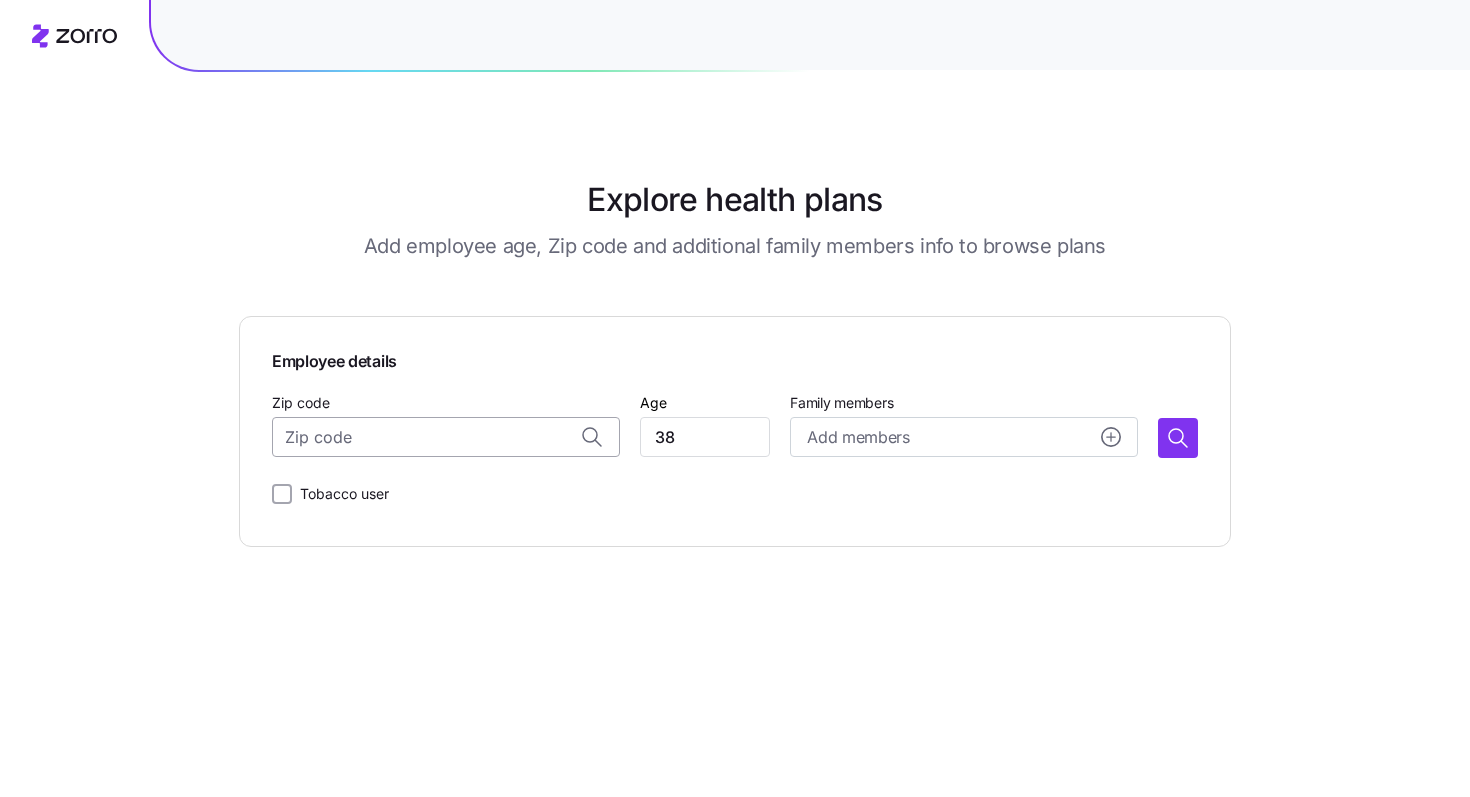 click on "Zip code" at bounding box center (446, 437) 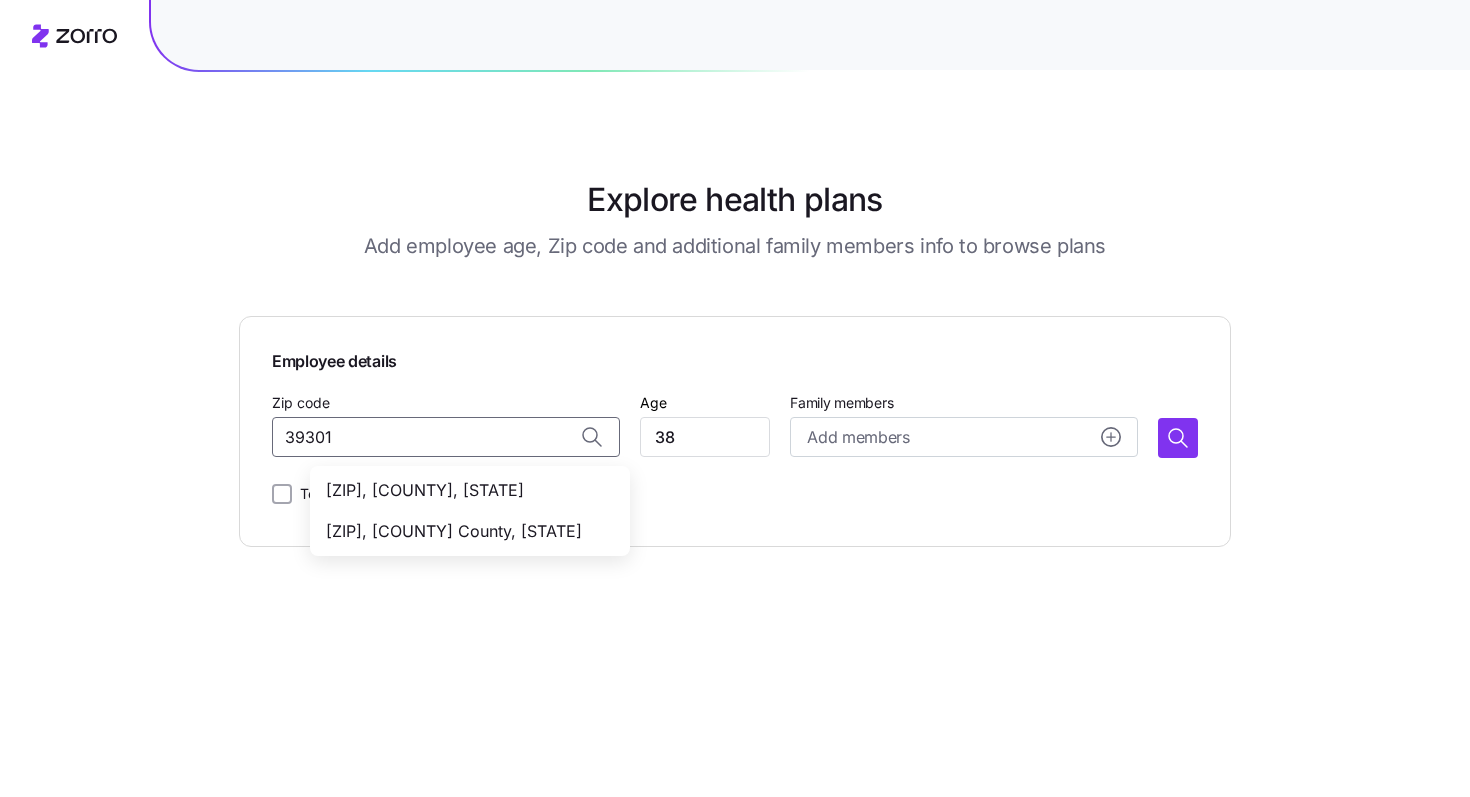 click on "[ZIP], [COUNTY], [STATE]" at bounding box center [466, 490] 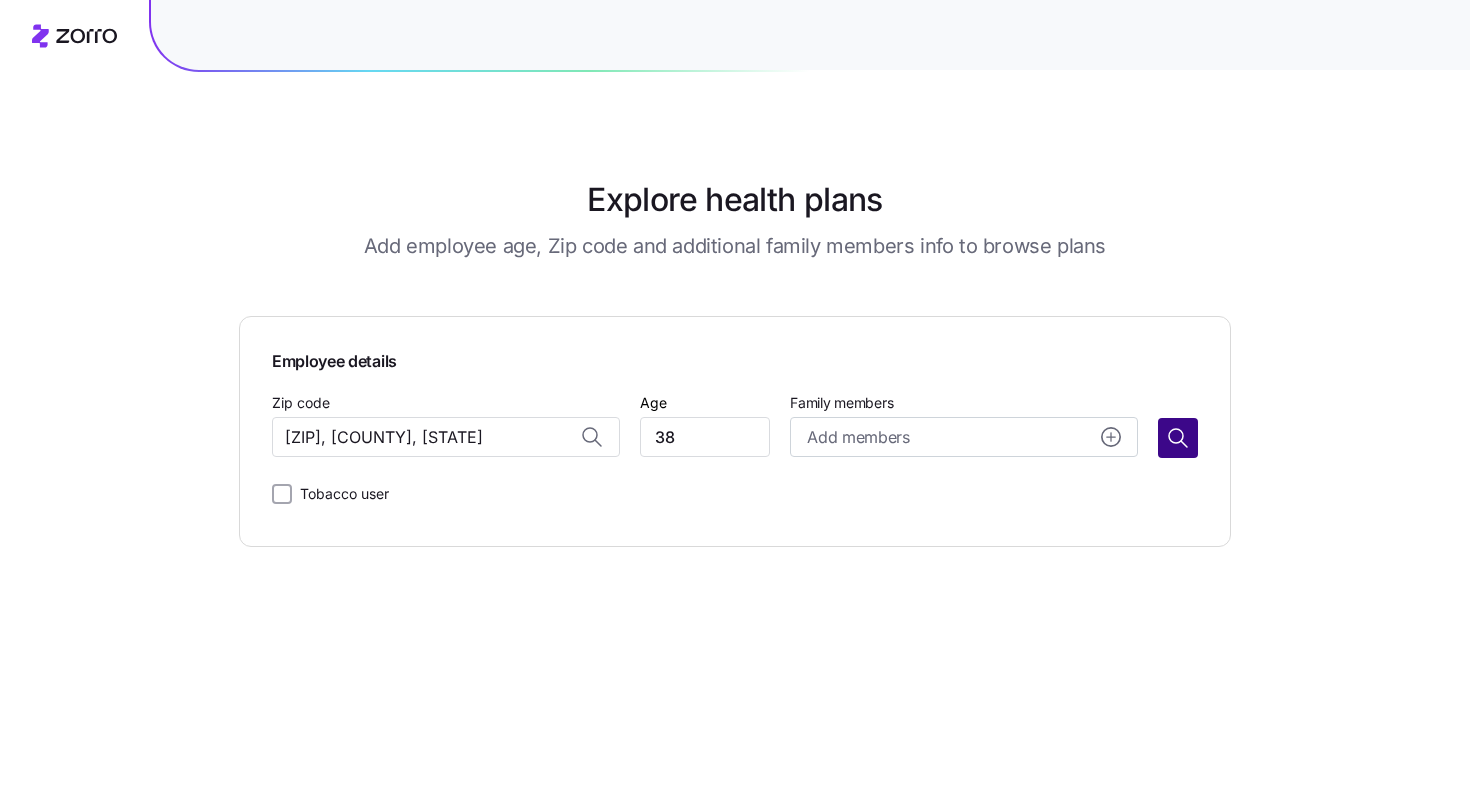 type on "[ZIP], [COUNTY], [STATE]" 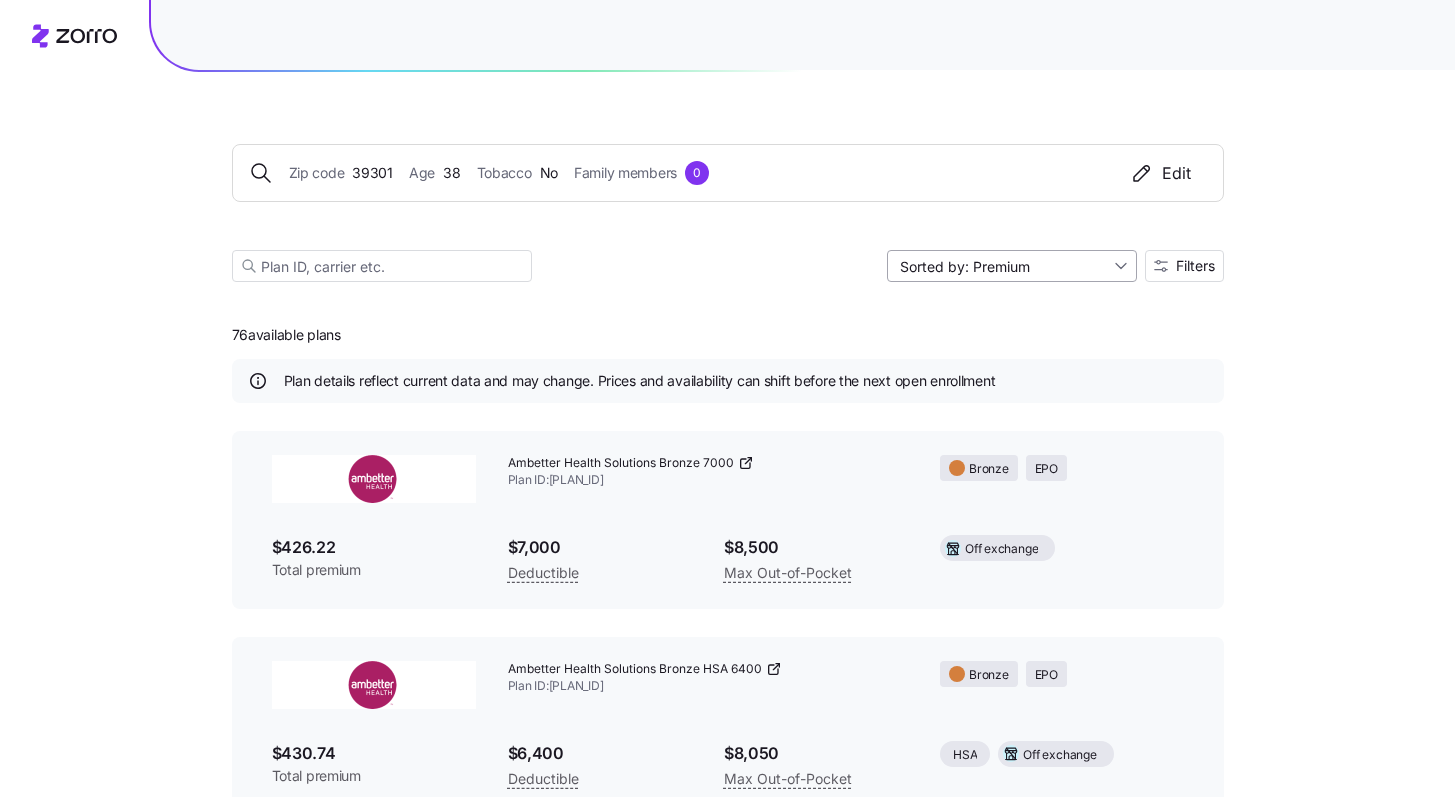 click on "Sorted by: Premium" at bounding box center (1012, 266) 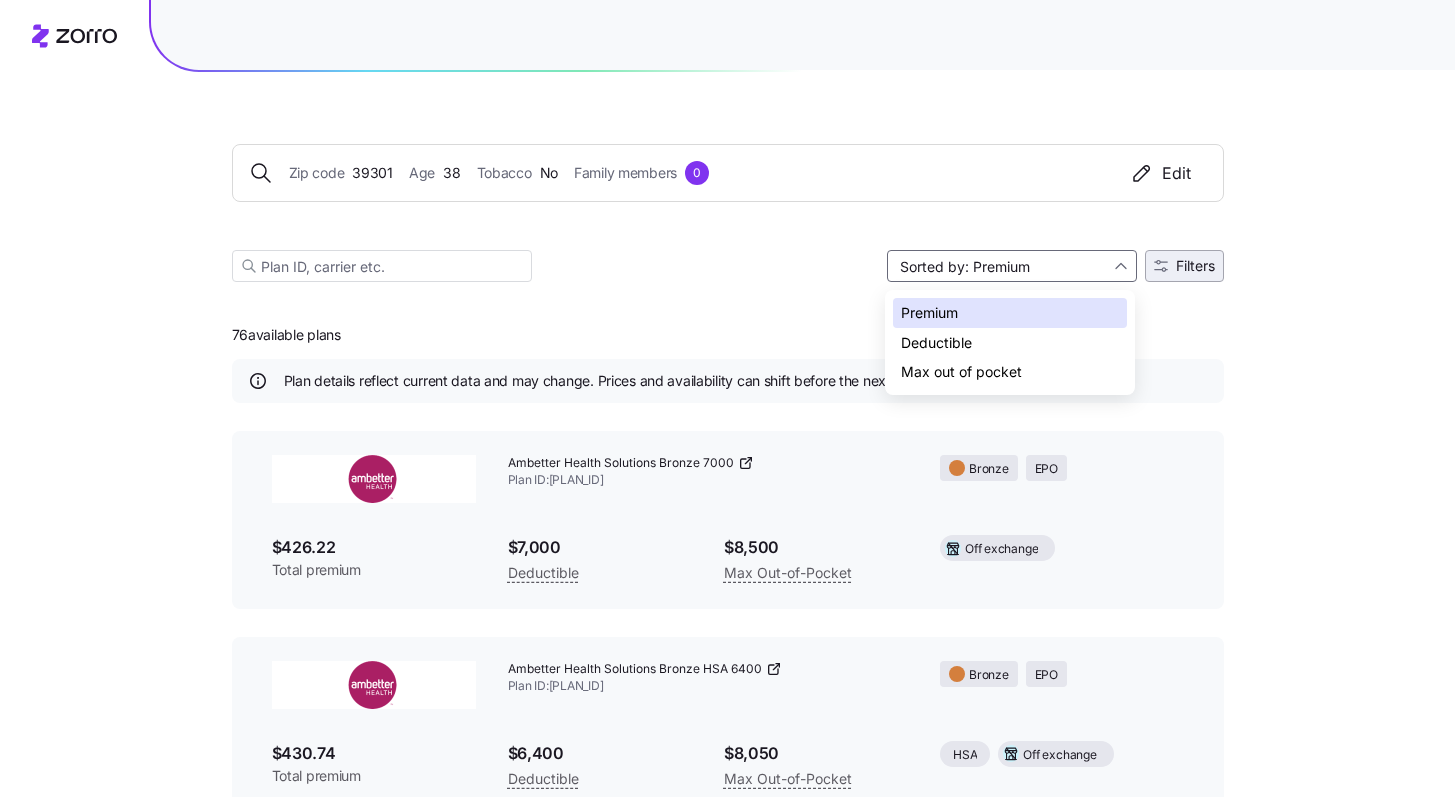 click on "Filters" at bounding box center [1195, 266] 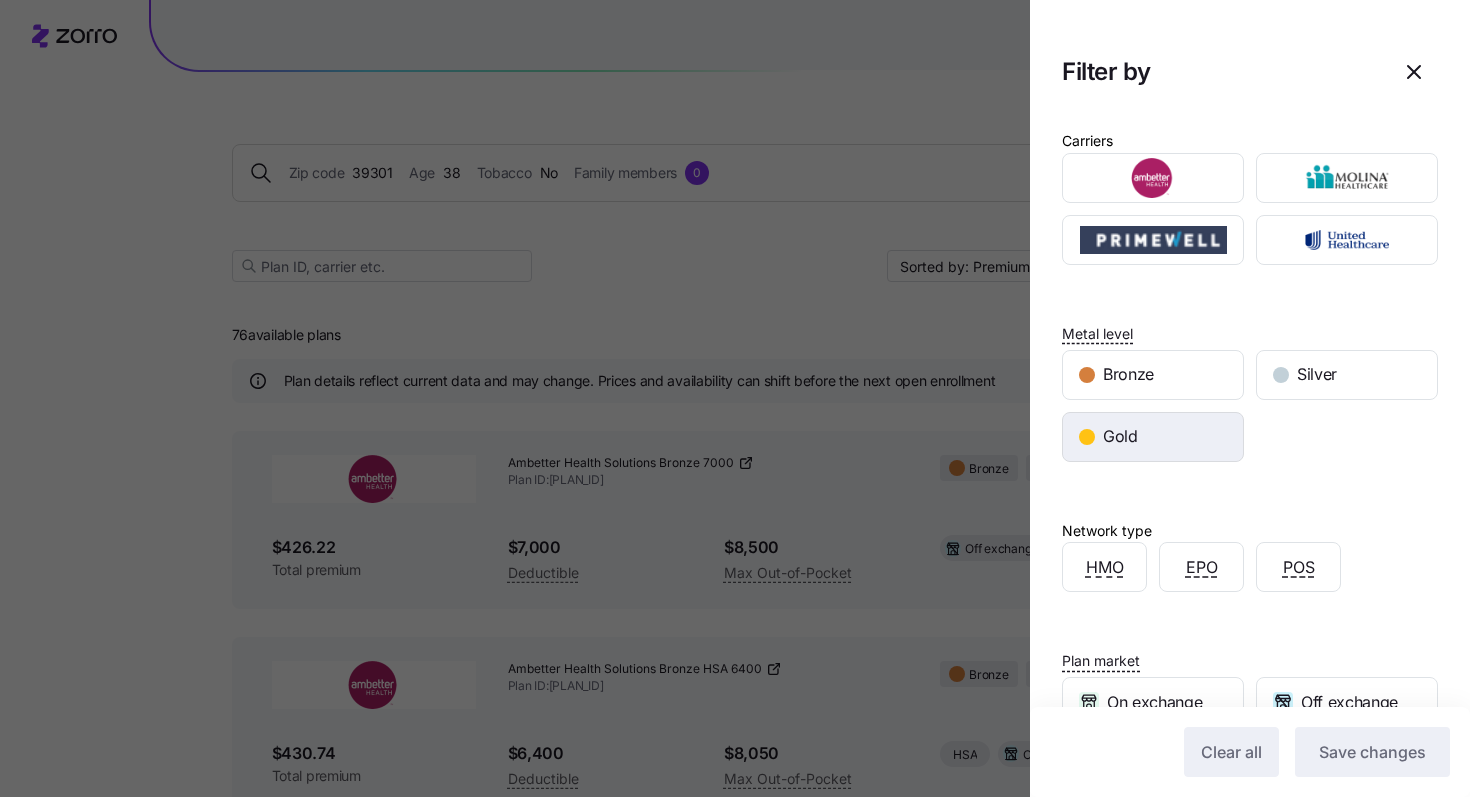 click on "Gold" at bounding box center [1153, 437] 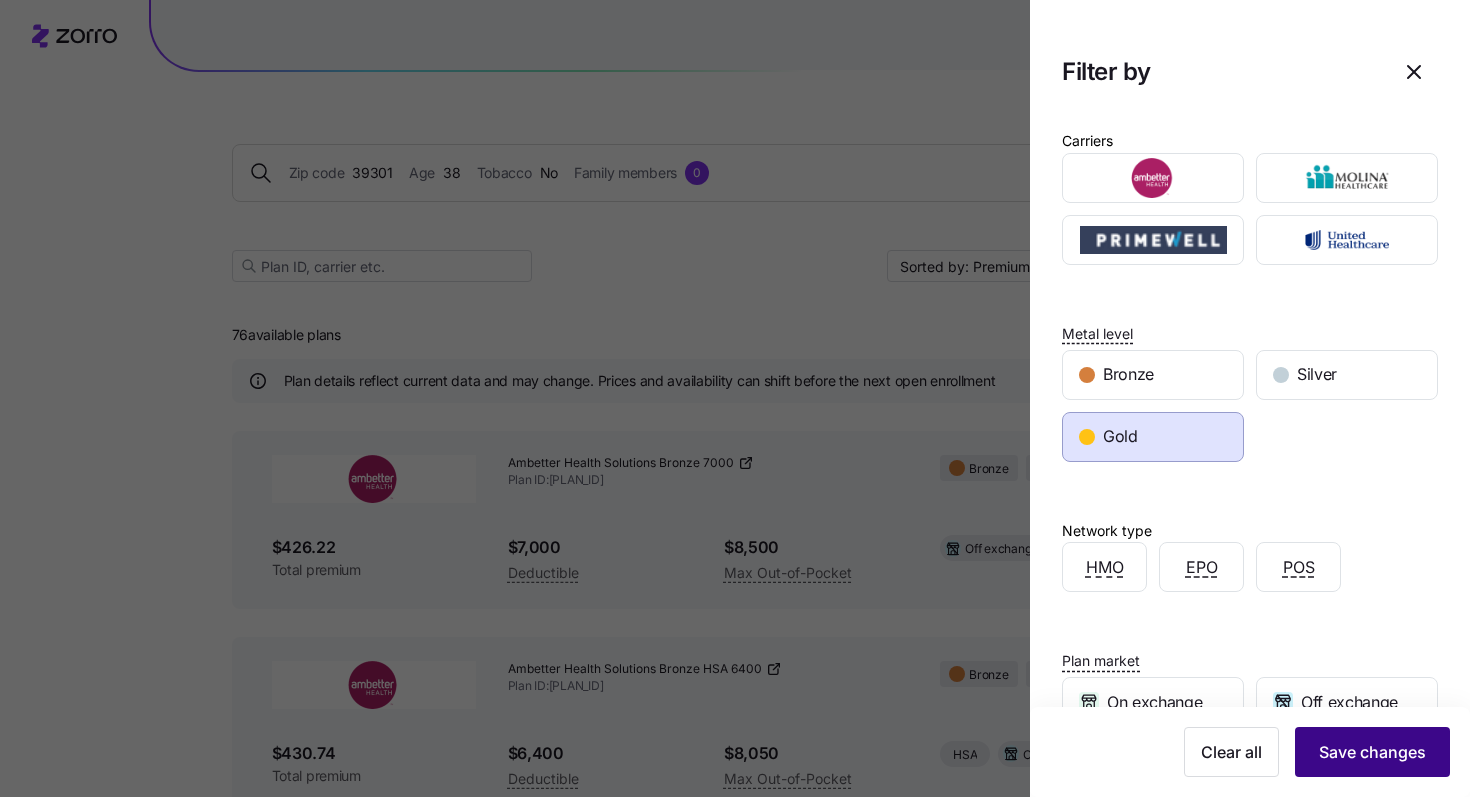 click on "Save changes" at bounding box center (1372, 752) 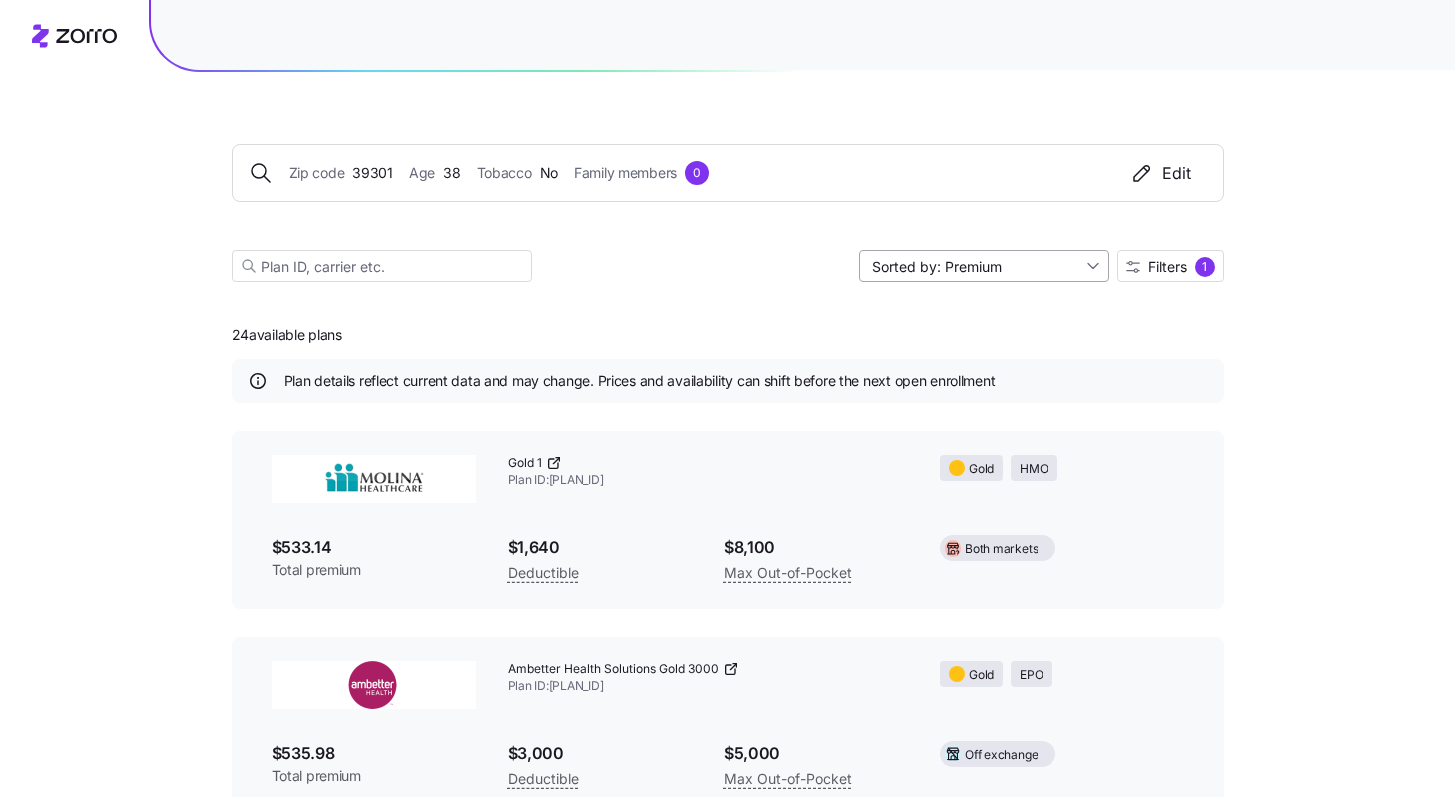 click on "Sorted by: Premium" at bounding box center [984, 266] 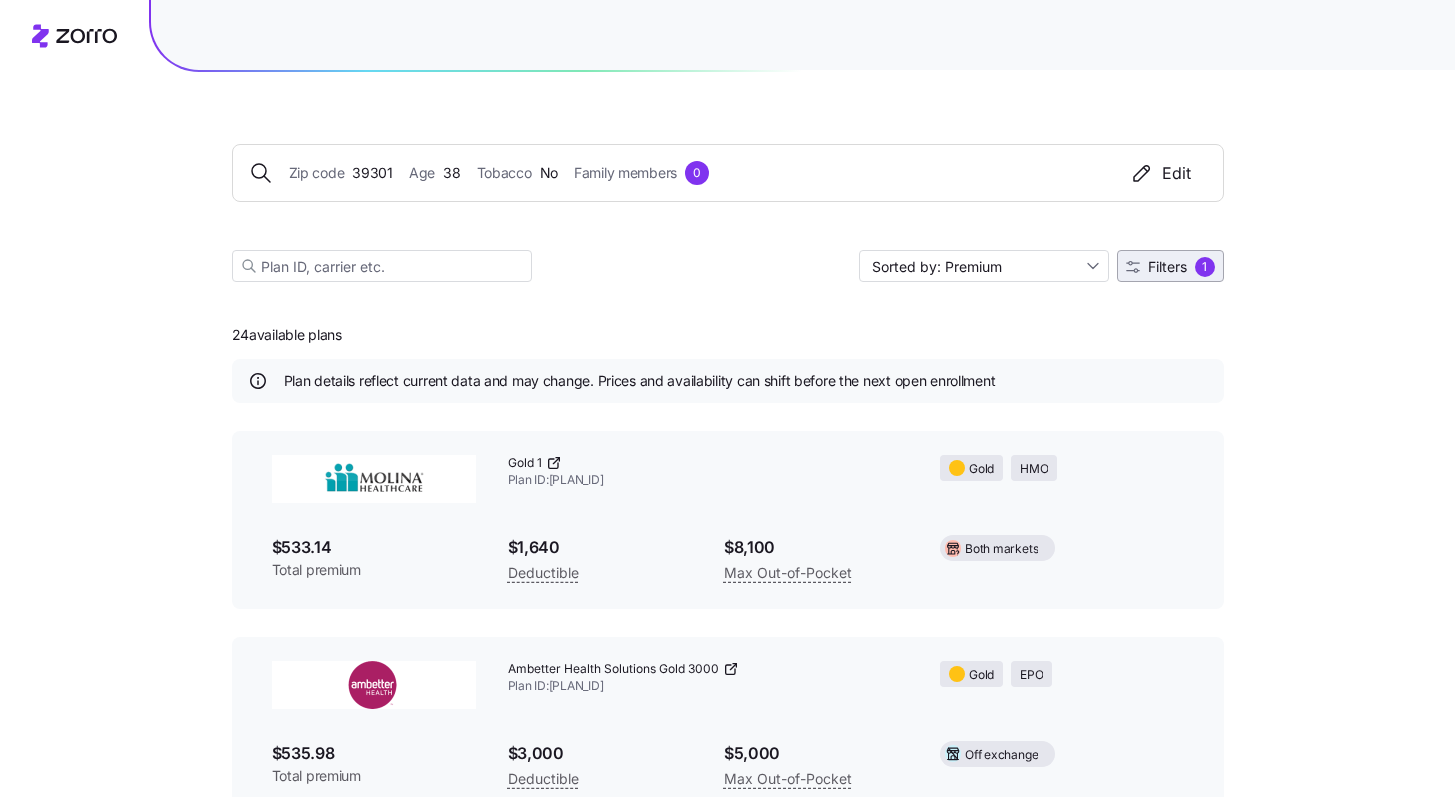 click on "Filters 1" at bounding box center [1170, 266] 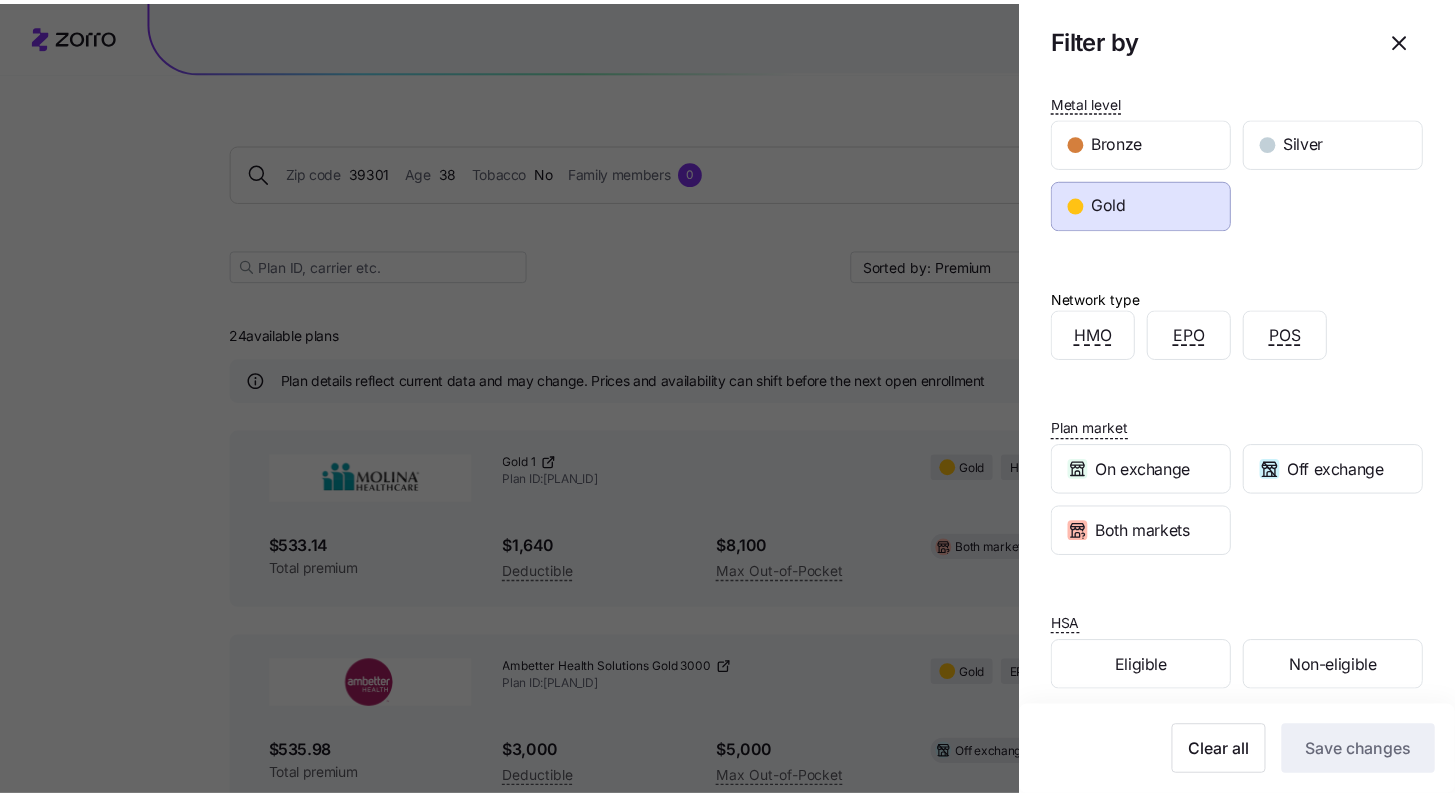 scroll, scrollTop: 249, scrollLeft: 0, axis: vertical 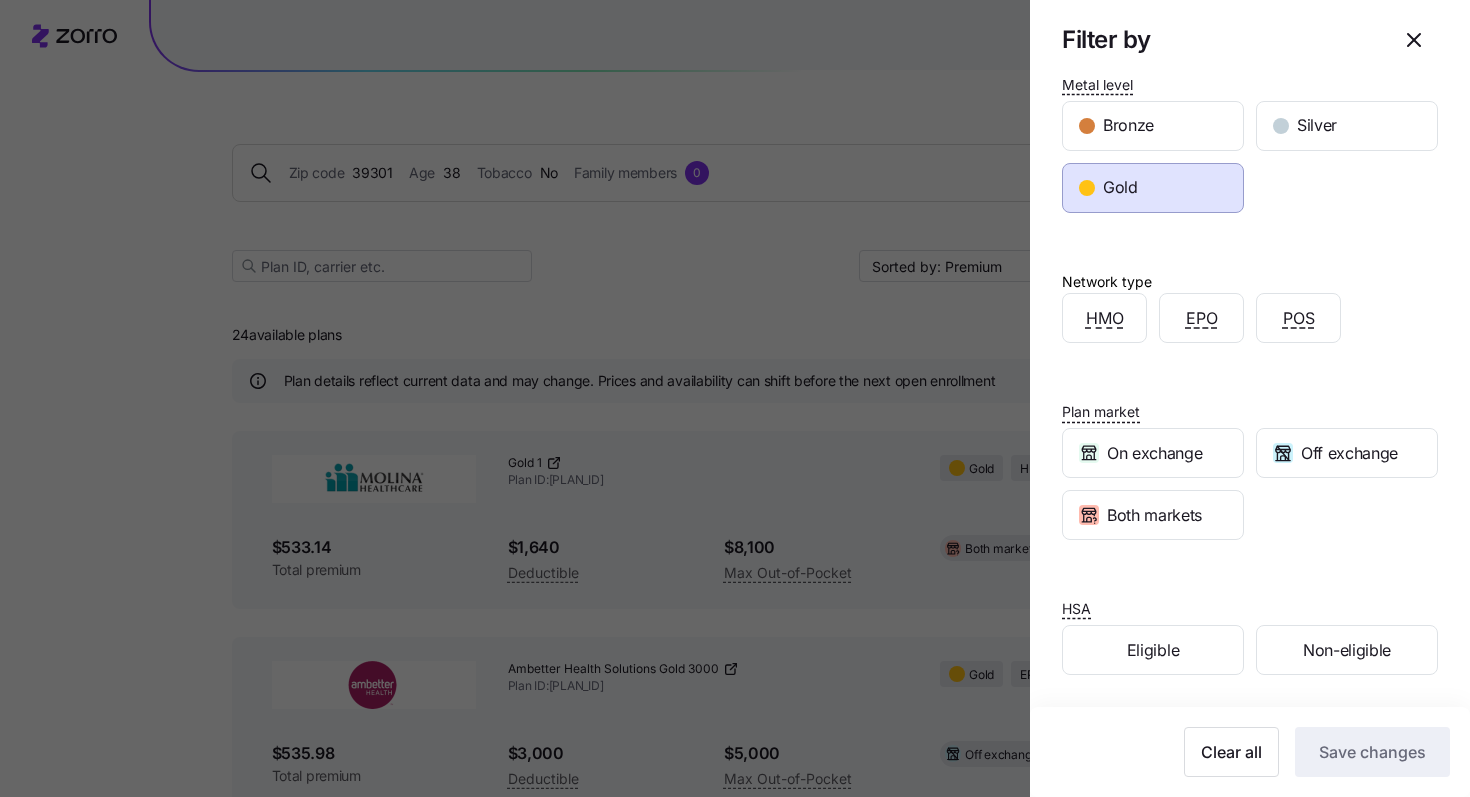 click at bounding box center (735, 398) 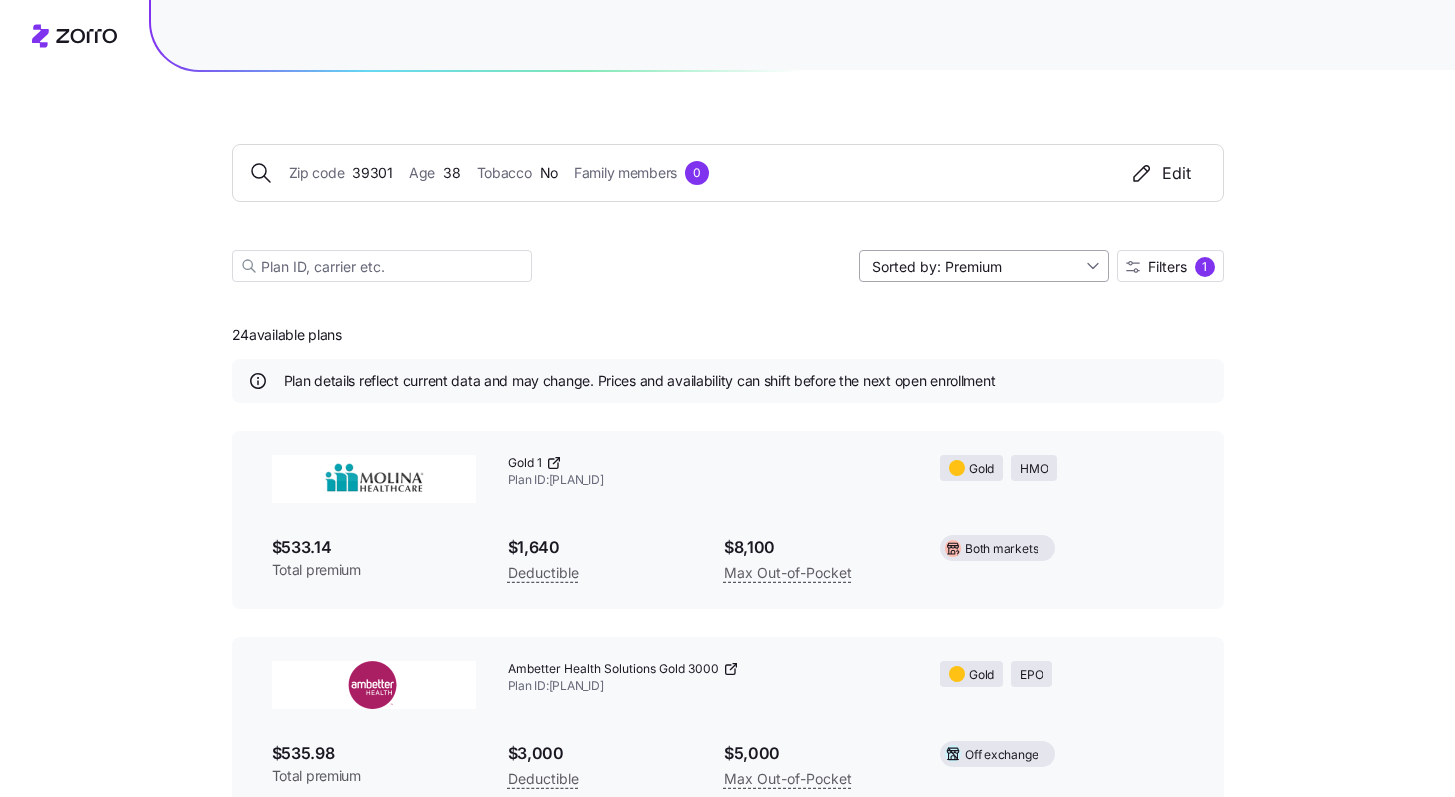 click on "Sorted by: Premium" at bounding box center (984, 266) 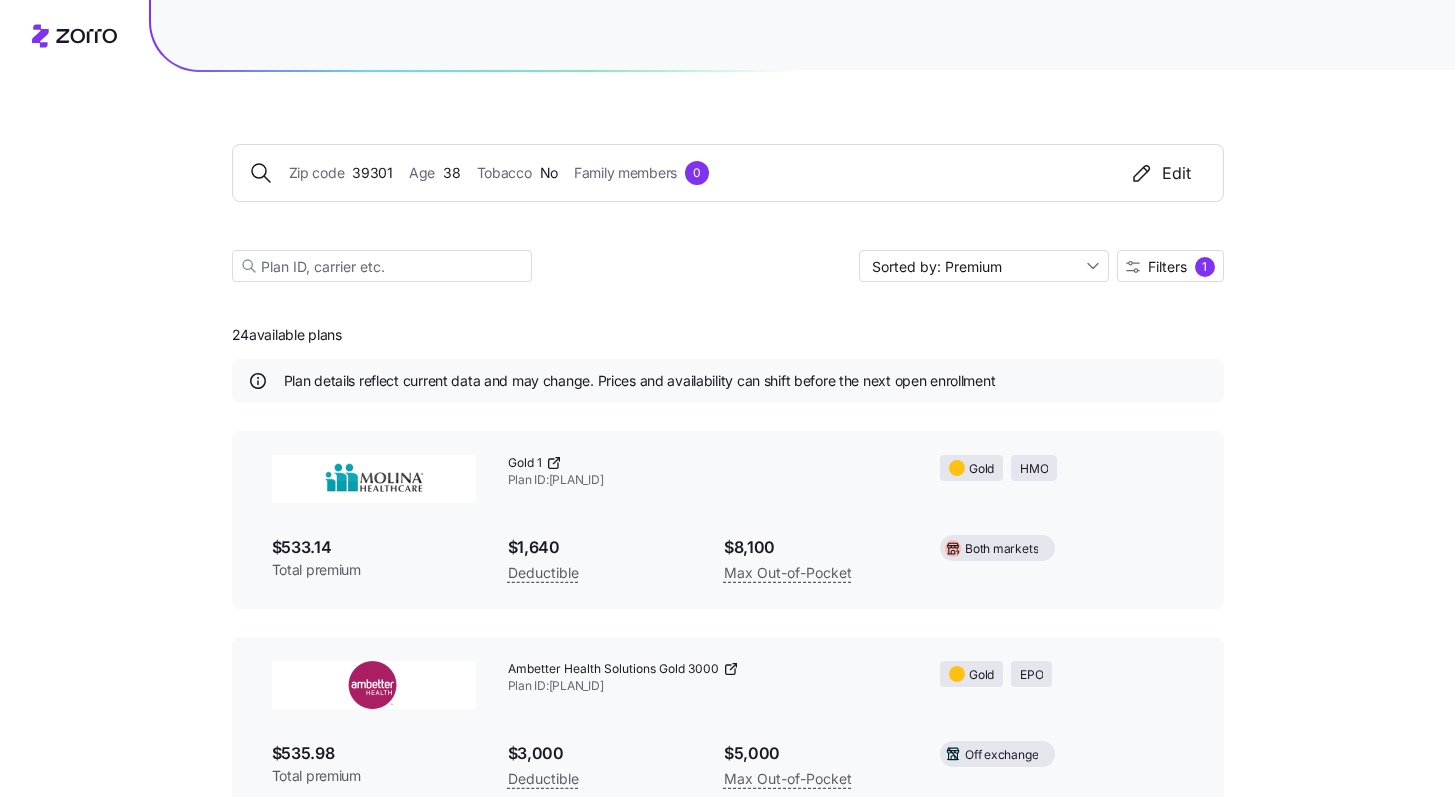 click on "Sorted by: Premium Filters 1" at bounding box center [728, 266] 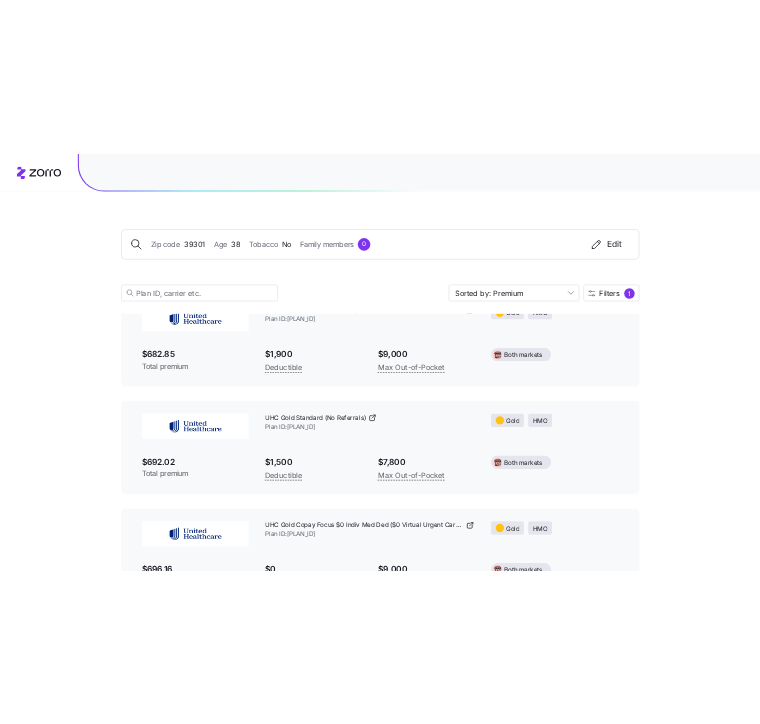 scroll, scrollTop: 4573, scrollLeft: 0, axis: vertical 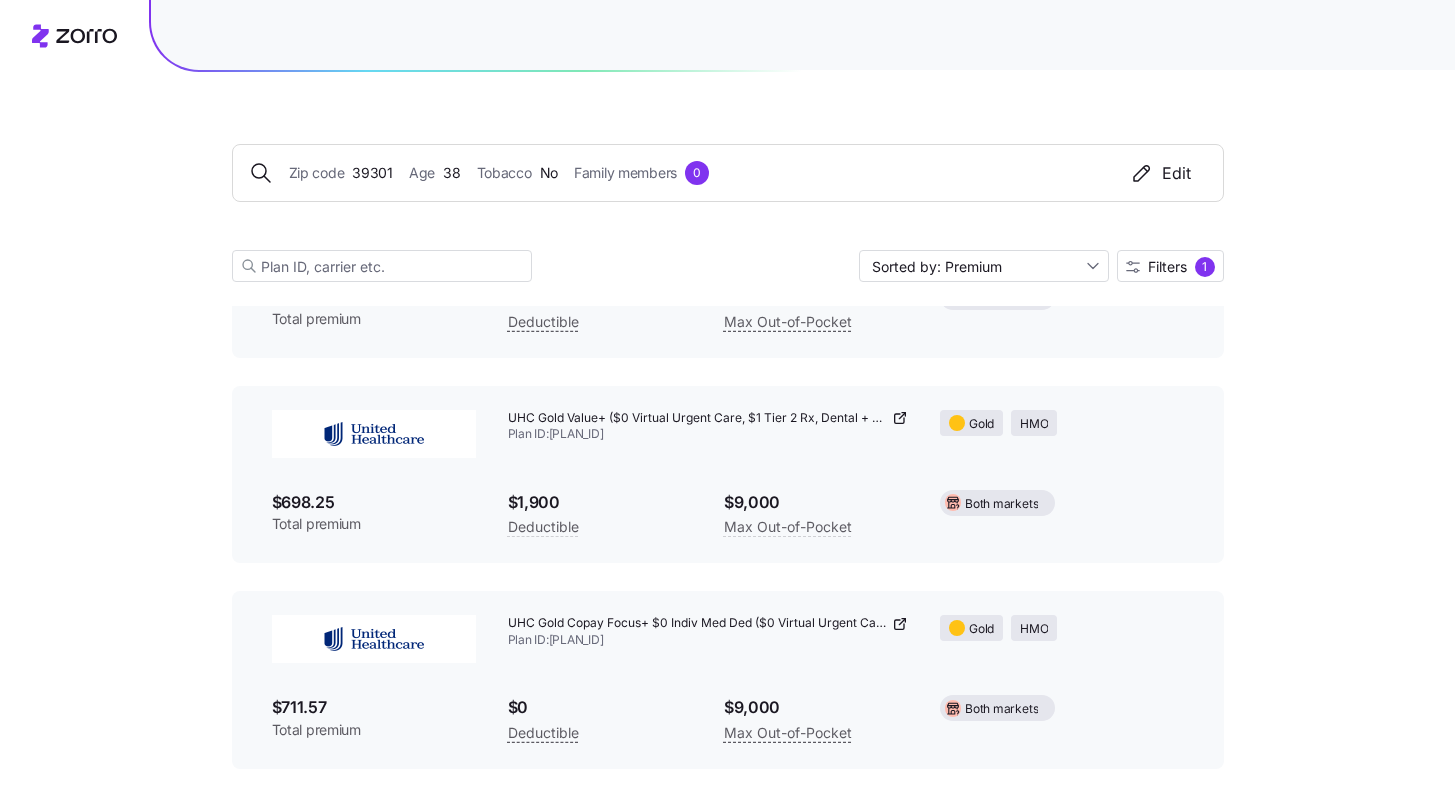 click 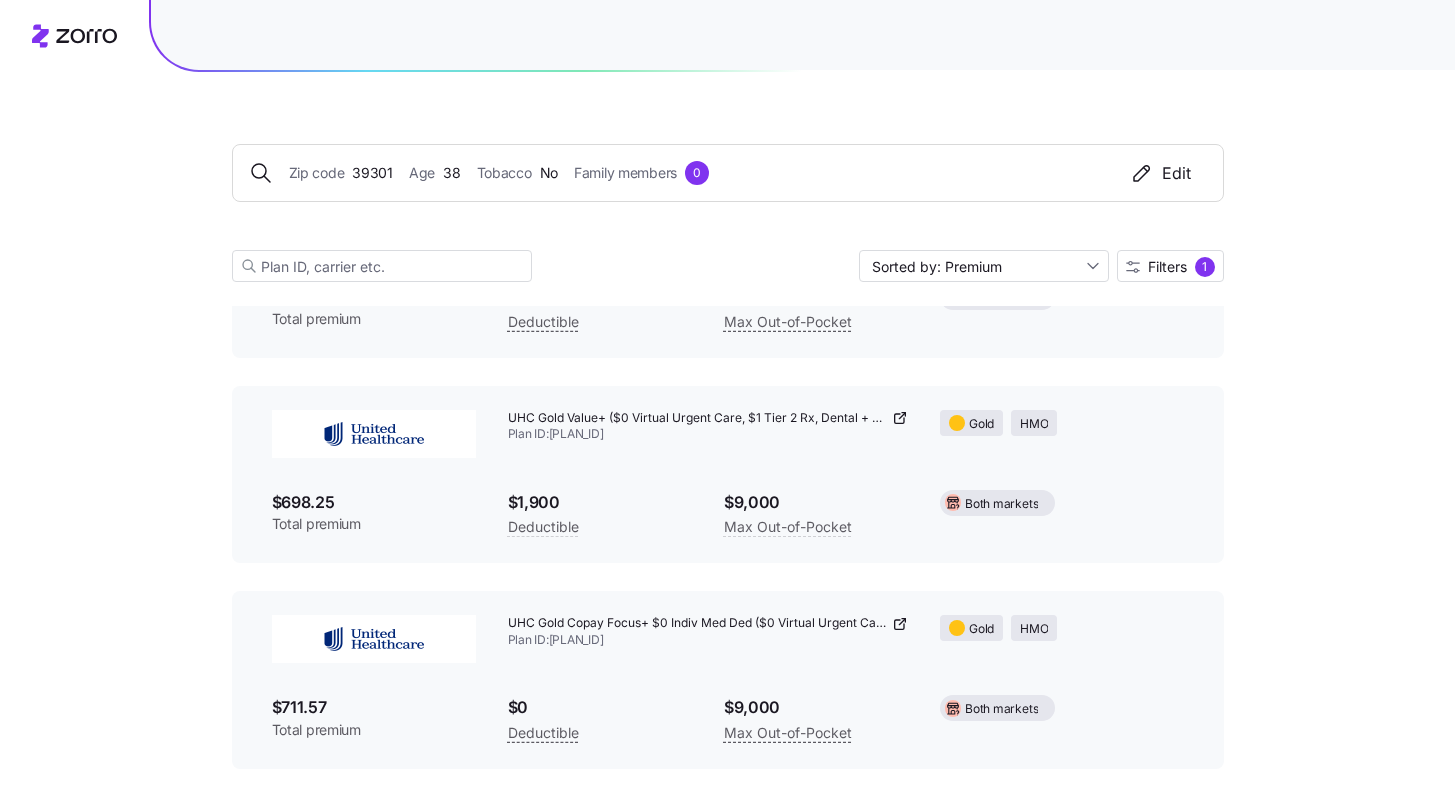click 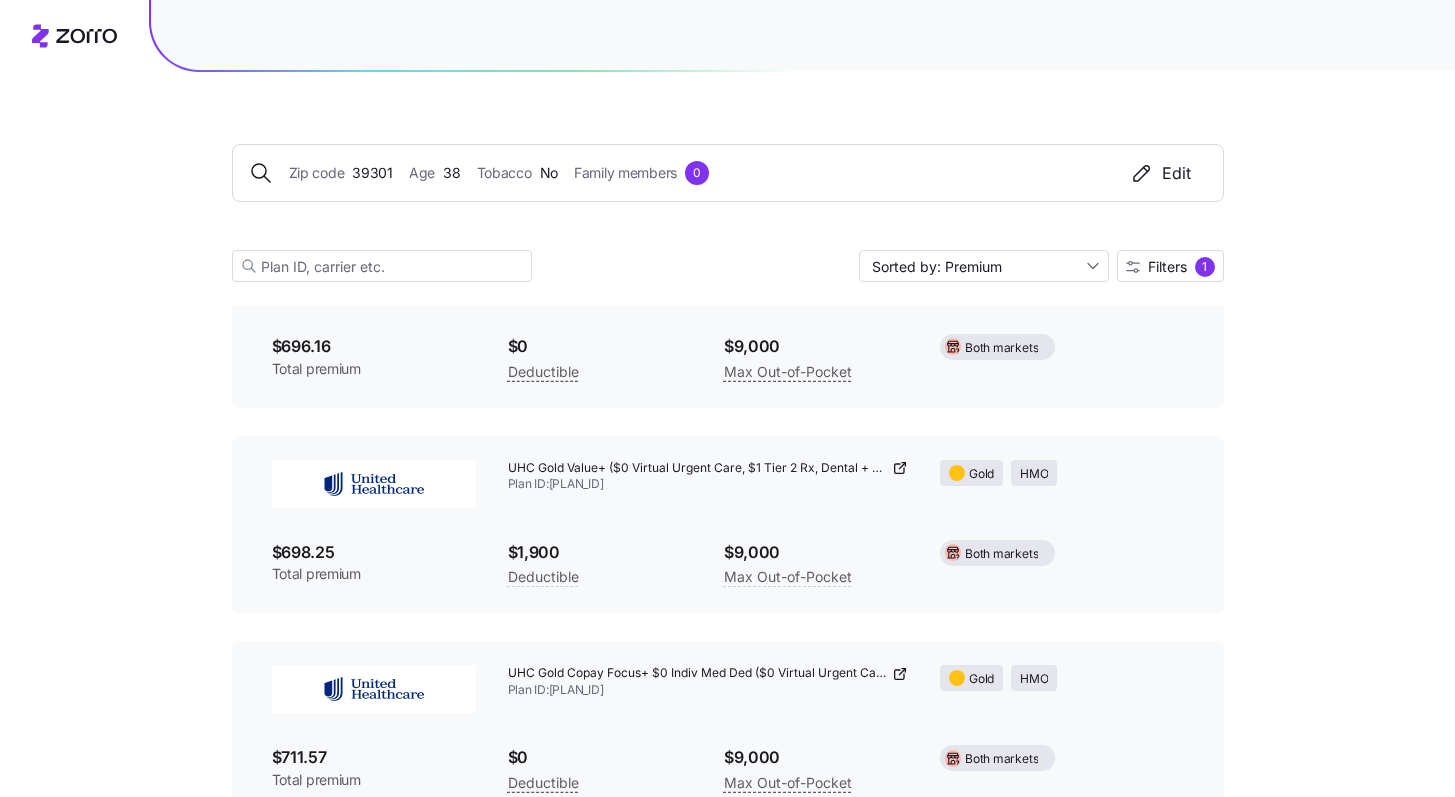 scroll, scrollTop: 4573, scrollLeft: 0, axis: vertical 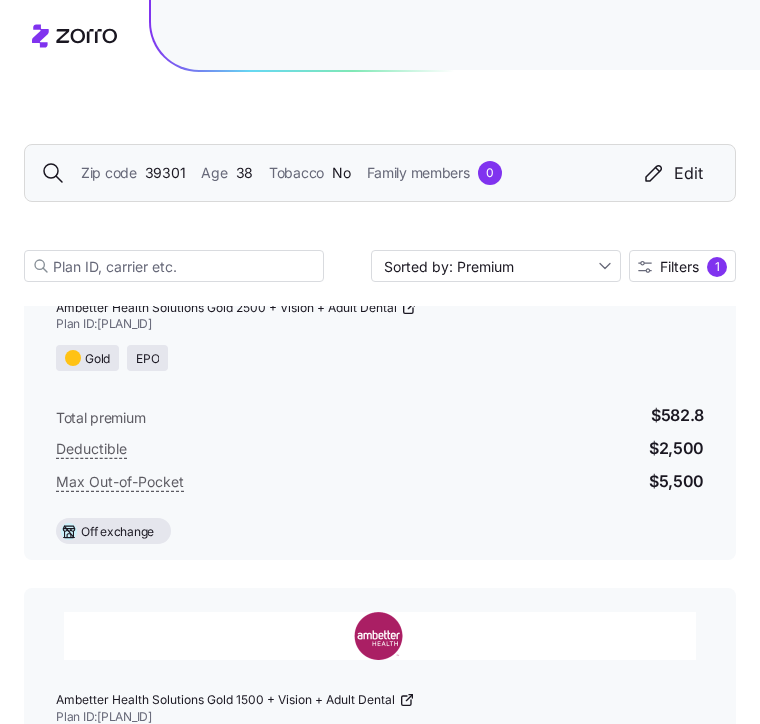 click 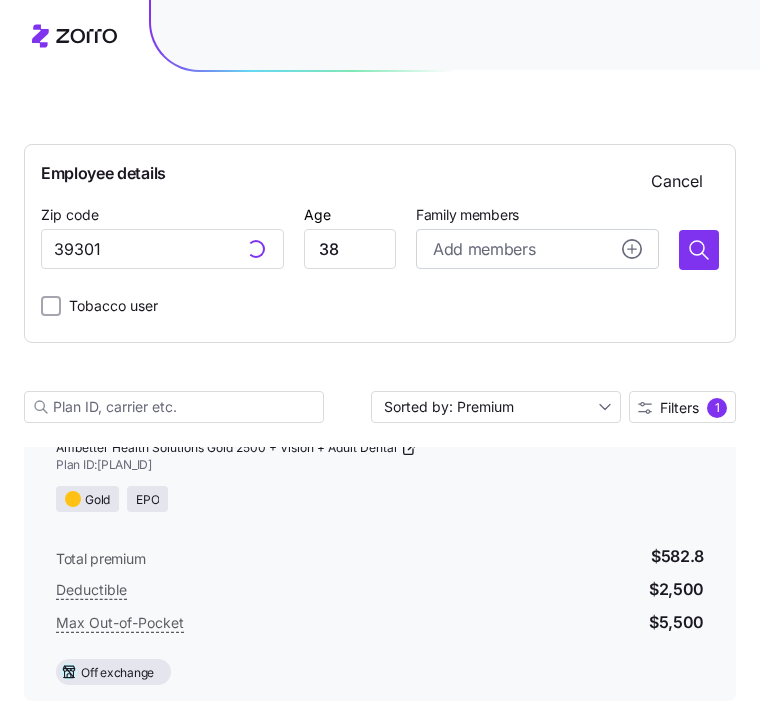 scroll, scrollTop: 4713, scrollLeft: 0, axis: vertical 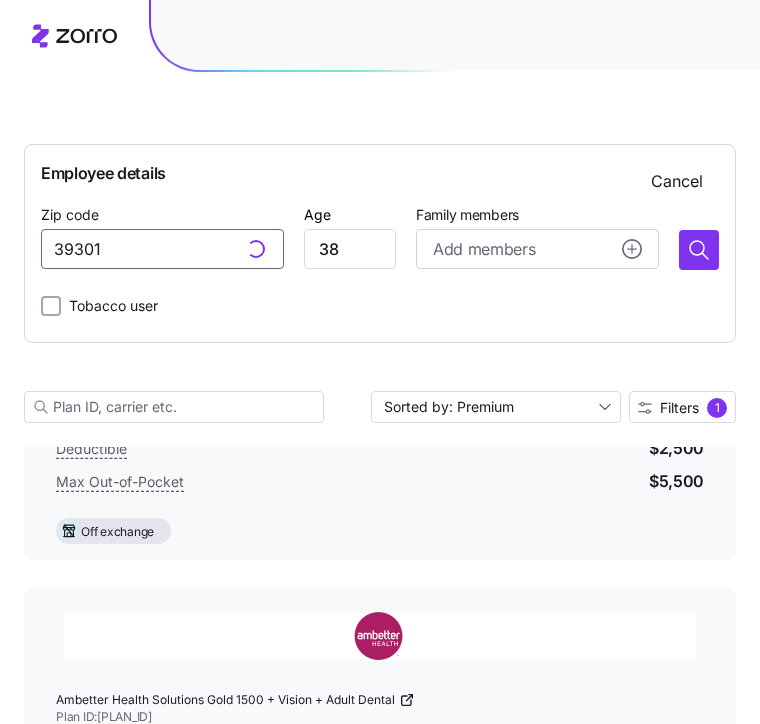 drag, startPoint x: 129, startPoint y: 243, endPoint x: 2, endPoint y: 240, distance: 127.03543 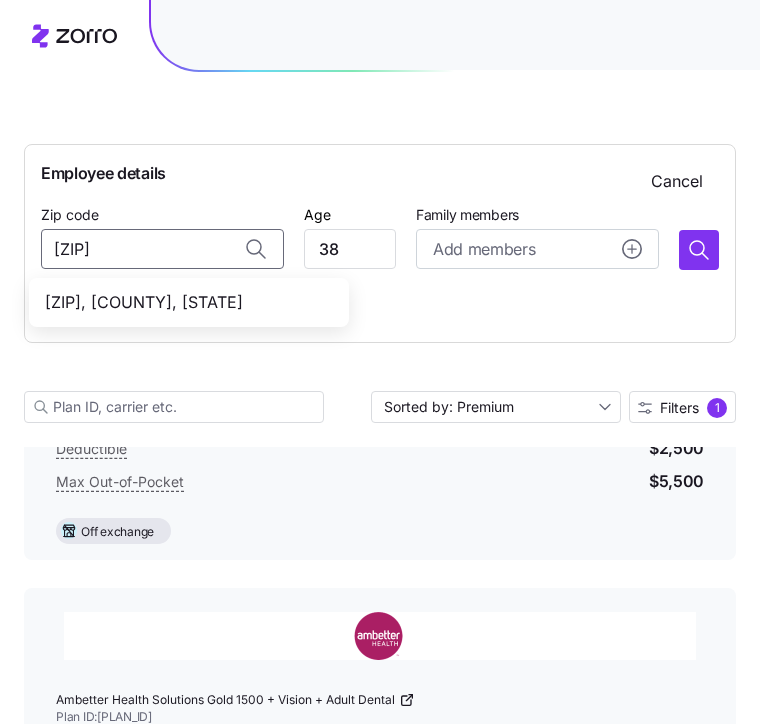 click on "[ZIP], [COUNTY], [STATE]" at bounding box center [185, 302] 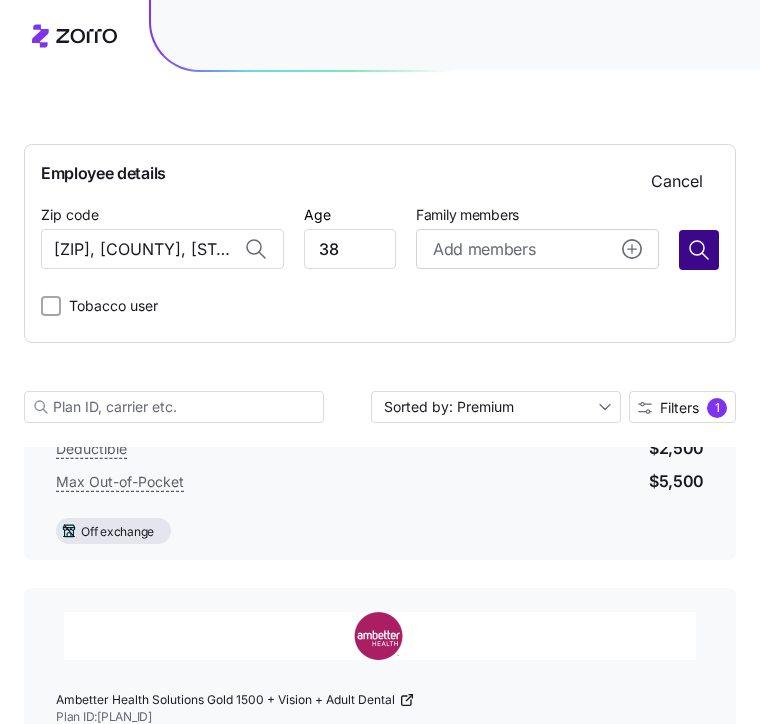 type on "[ZIP], [COUNTY], [STATE]" 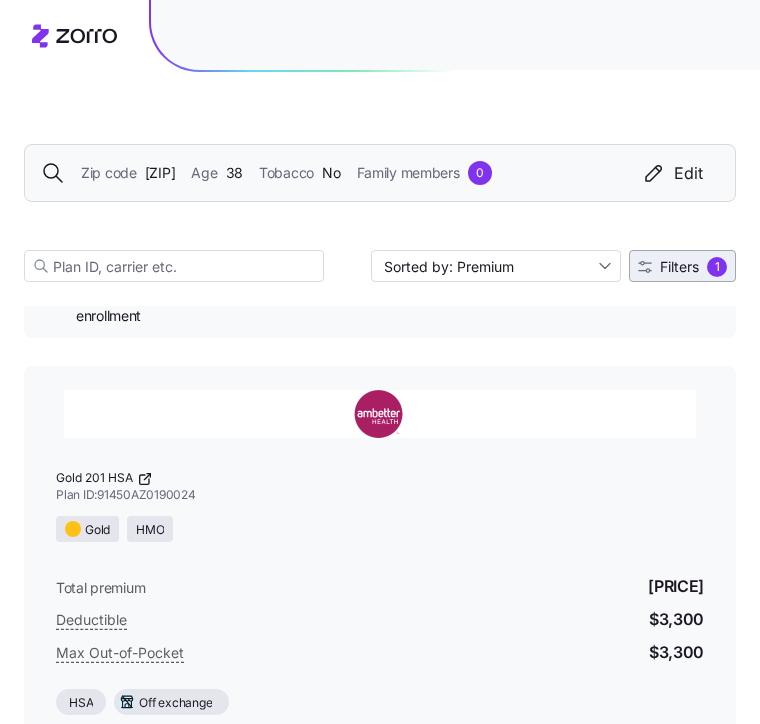 click on "Filters" at bounding box center [679, 267] 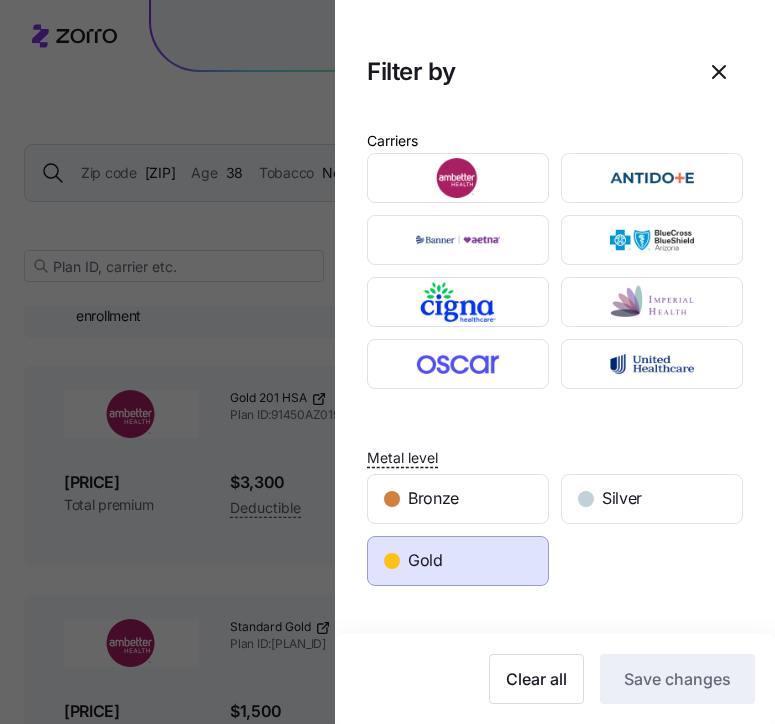 click at bounding box center (387, 362) 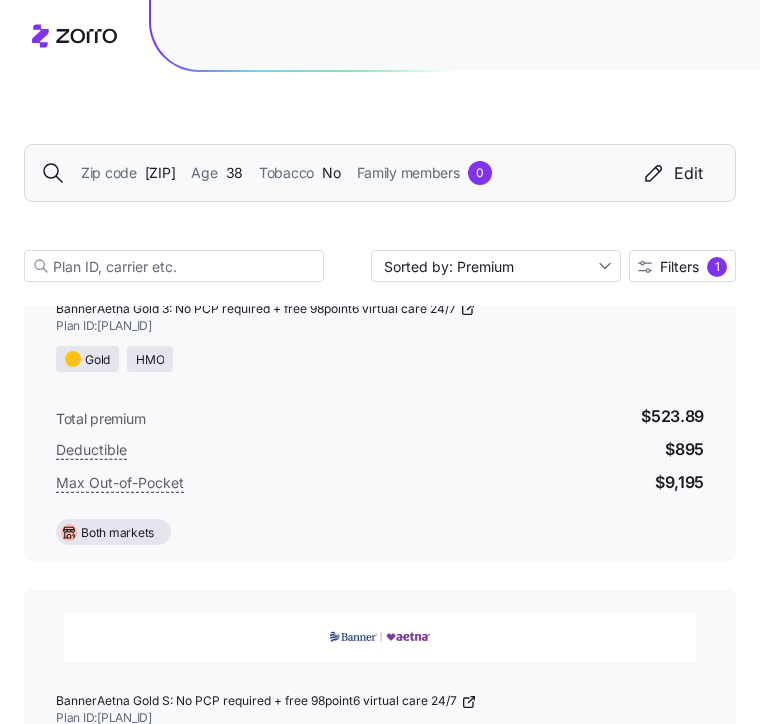 scroll, scrollTop: 7735, scrollLeft: 0, axis: vertical 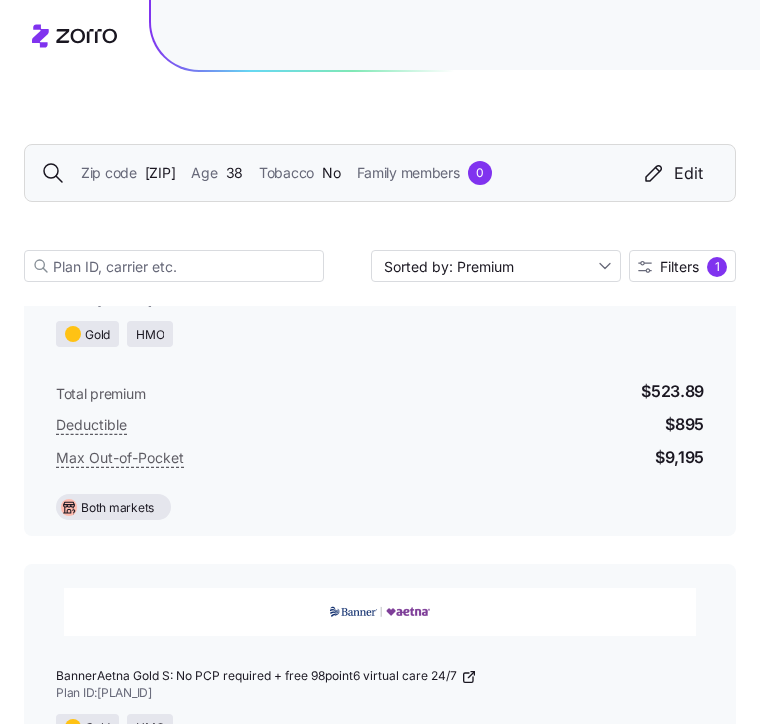 click on "[ZIP]" at bounding box center [160, 173] 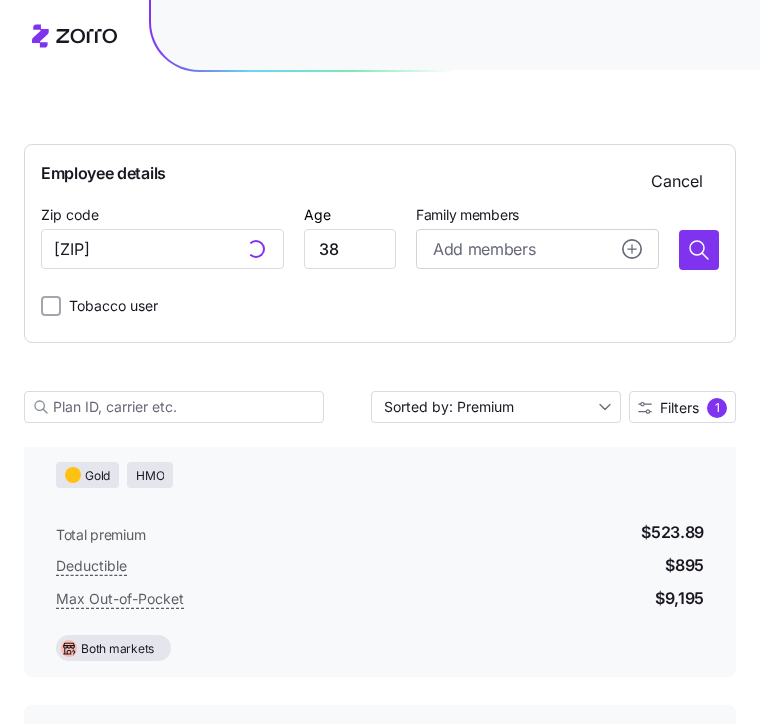 scroll, scrollTop: 7876, scrollLeft: 0, axis: vertical 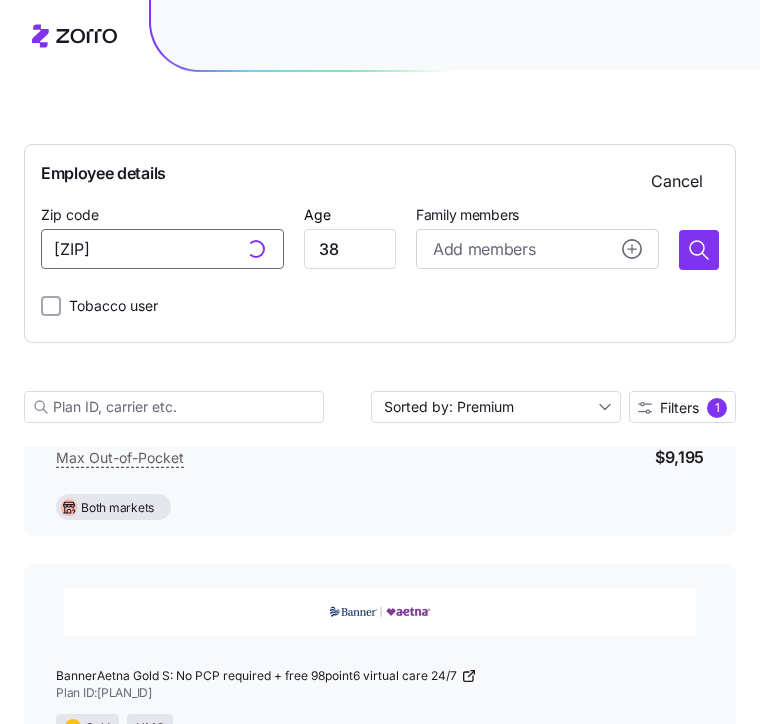 drag, startPoint x: 111, startPoint y: 254, endPoint x: 5, endPoint y: 246, distance: 106.30146 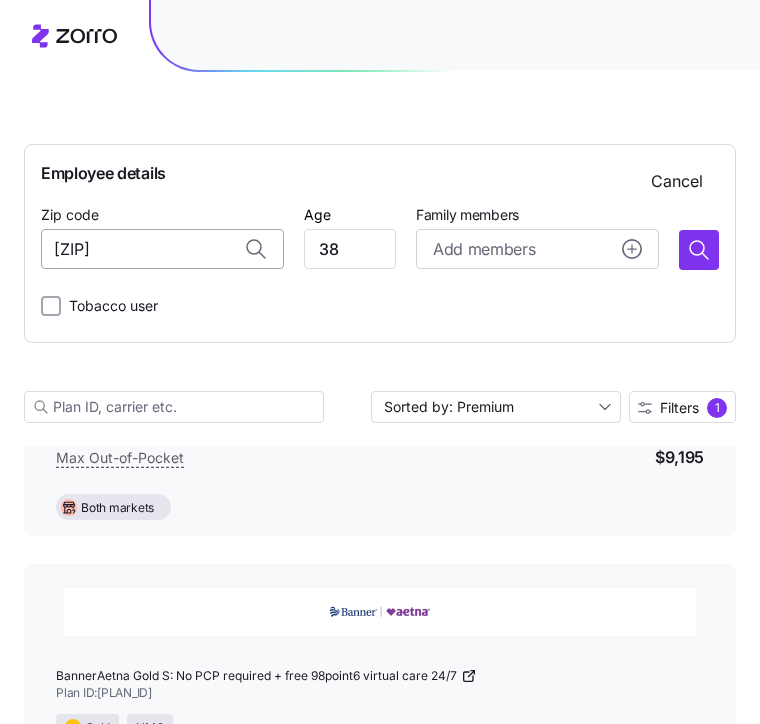 click on "[ZIP]" at bounding box center [162, 249] 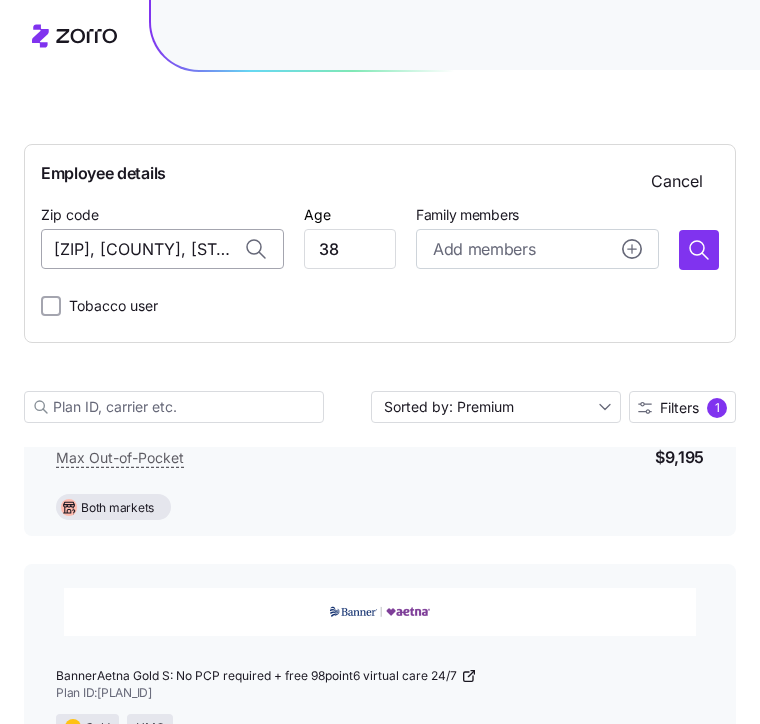 click on "[ZIP], [COUNTY], [STATE]" at bounding box center [162, 249] 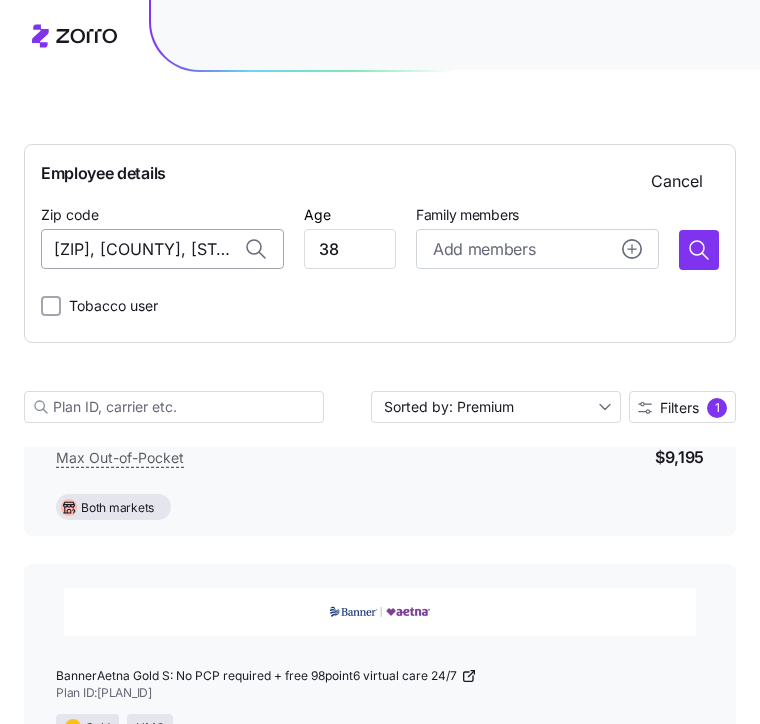 paste on "[ZIP]" 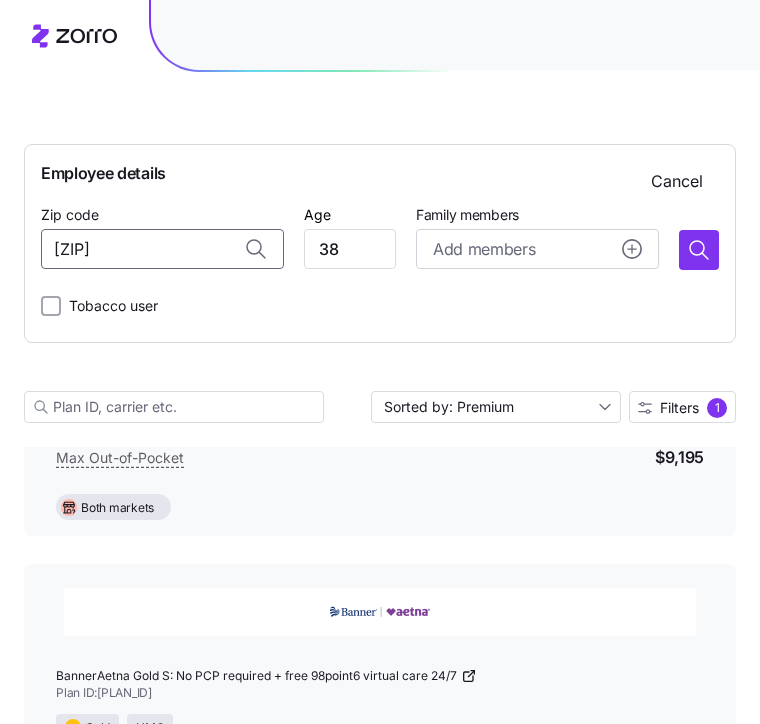 drag, startPoint x: 92, startPoint y: 254, endPoint x: 26, endPoint y: 244, distance: 66.75328 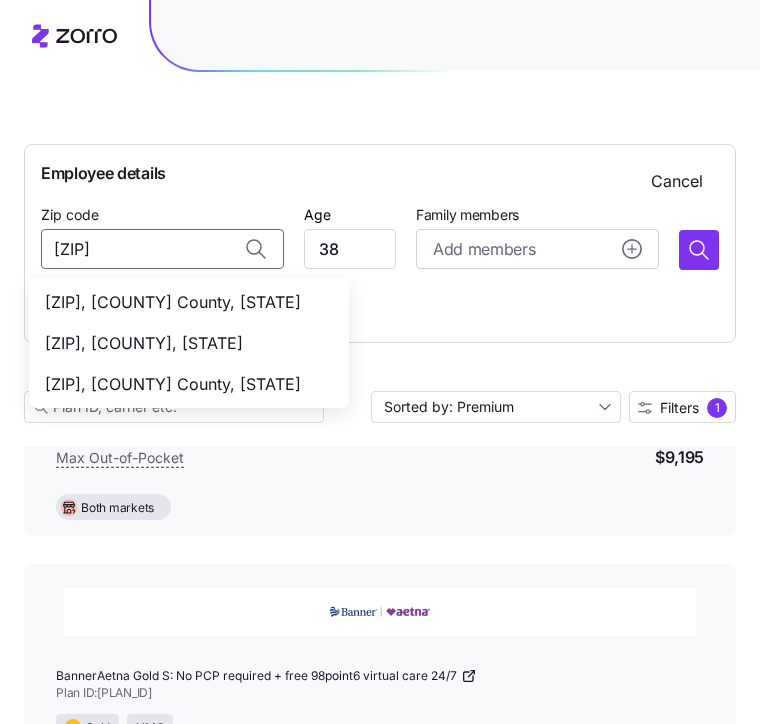 click on "[ZIP], [COUNTY] County, [STATE]" at bounding box center (185, 302) 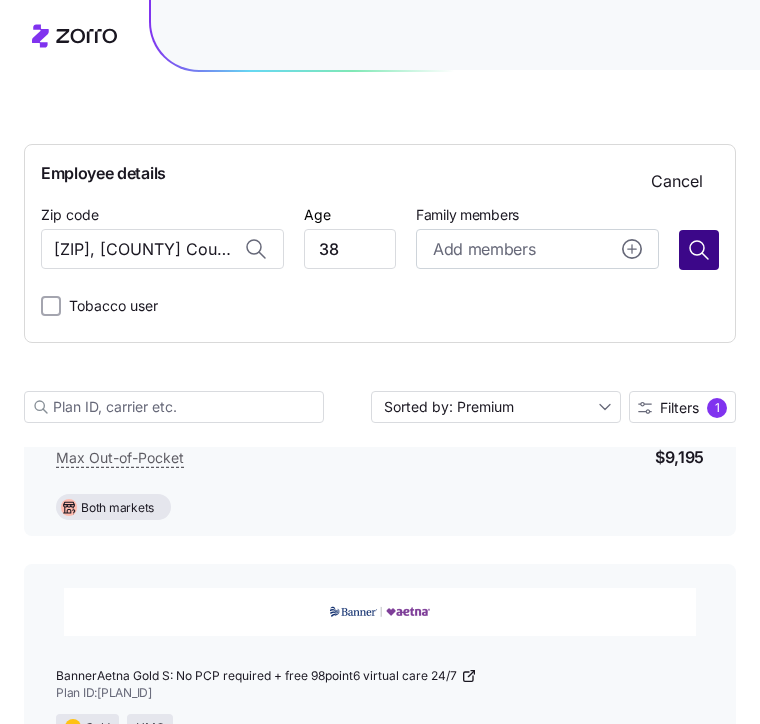 type on "[ZIP], [COUNTY] County, [STATE]" 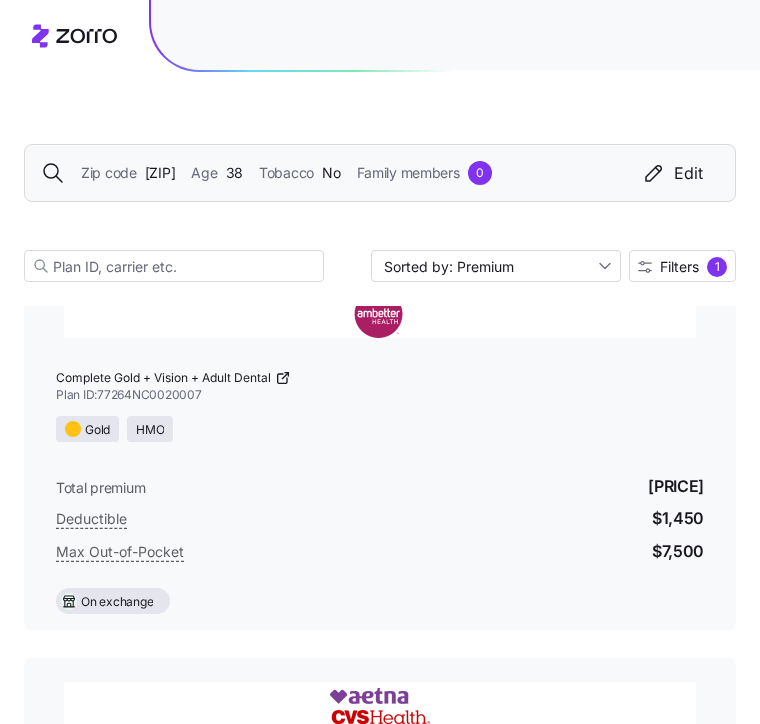 scroll, scrollTop: 3845, scrollLeft: 0, axis: vertical 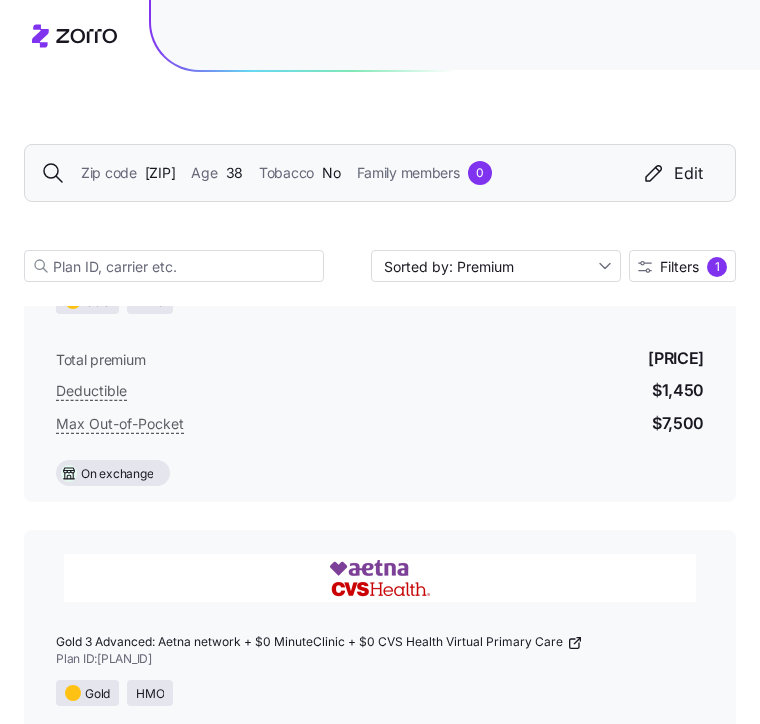 click on "[ZIP]" at bounding box center (160, 173) 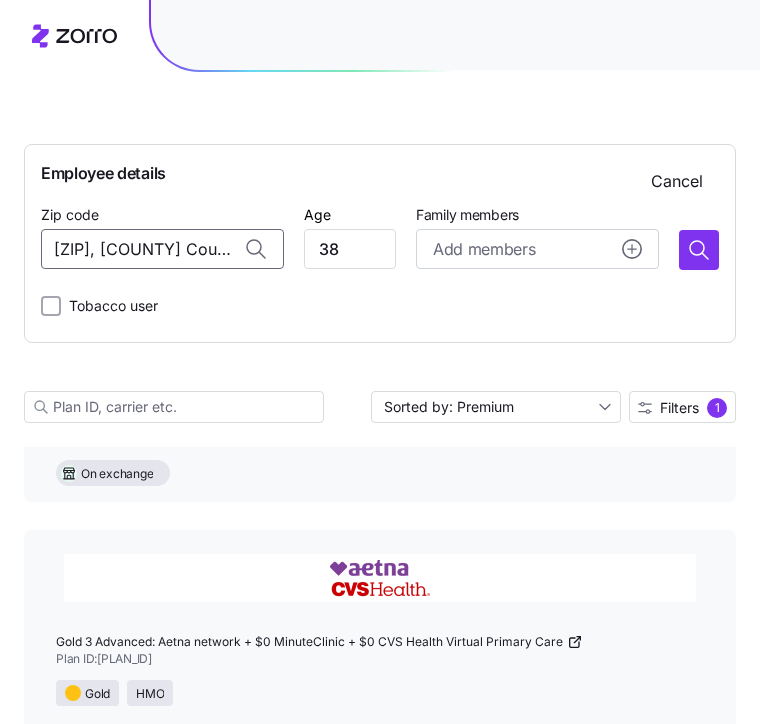 drag, startPoint x: 108, startPoint y: 249, endPoint x: 1, endPoint y: 238, distance: 107.563934 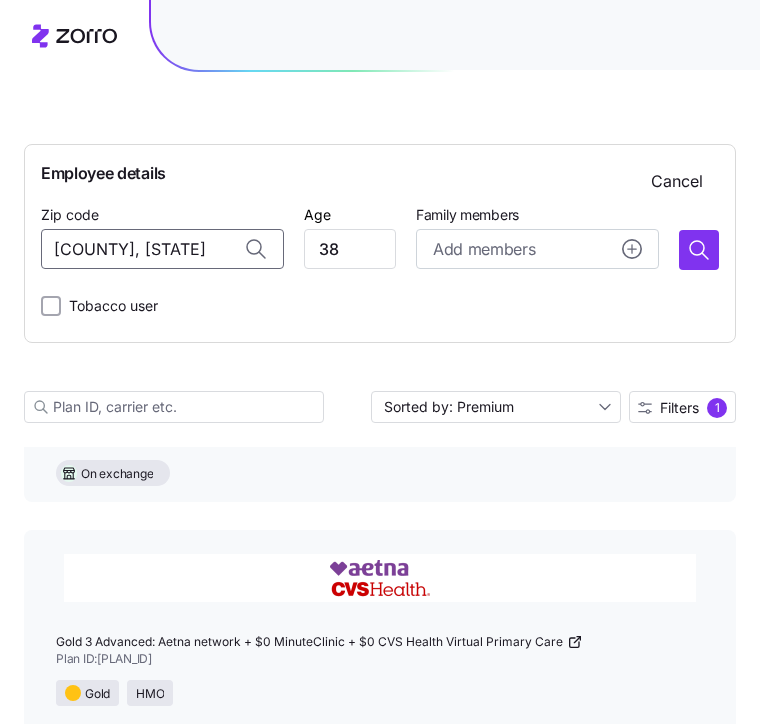 drag, startPoint x: 206, startPoint y: 253, endPoint x: -111, endPoint y: 218, distance: 318.92633 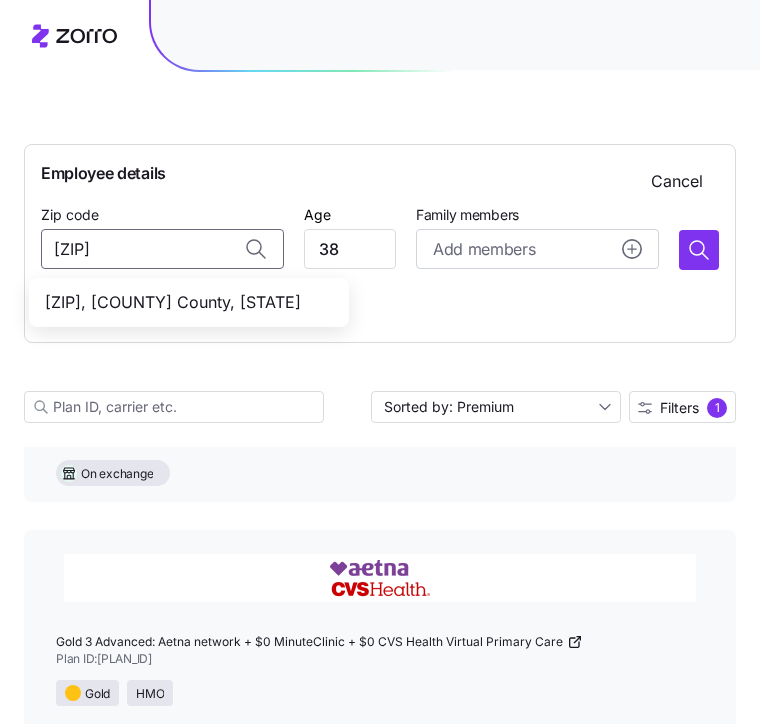 click on "[ZIP], [COUNTY] County, [STATE]" at bounding box center (185, 302) 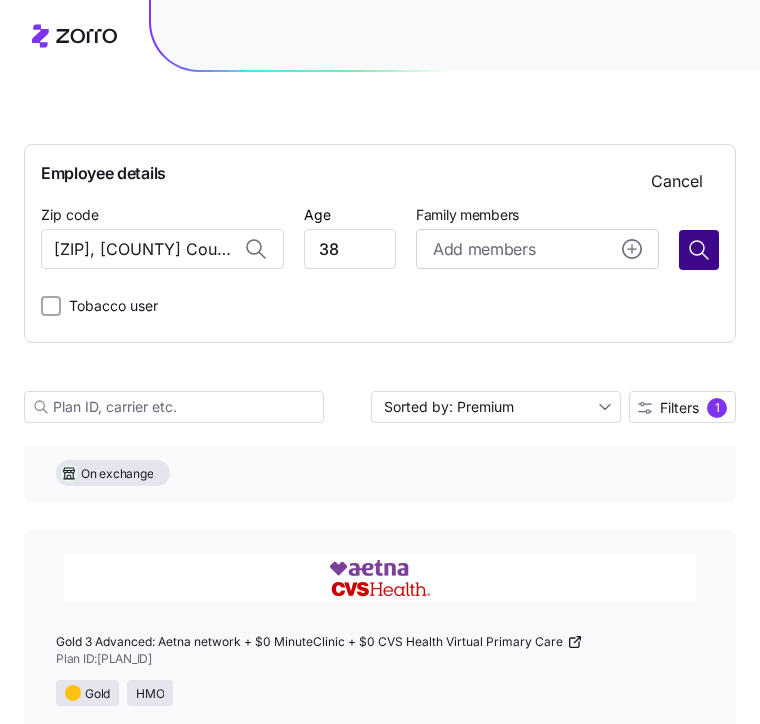 type on "[ZIP], [COUNTY] County, [STATE]" 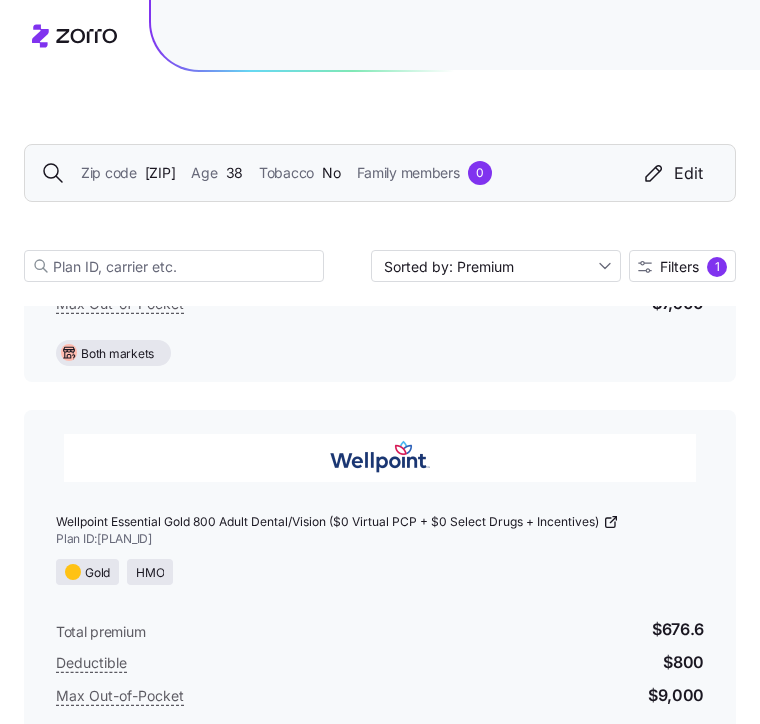 scroll, scrollTop: 14556, scrollLeft: 0, axis: vertical 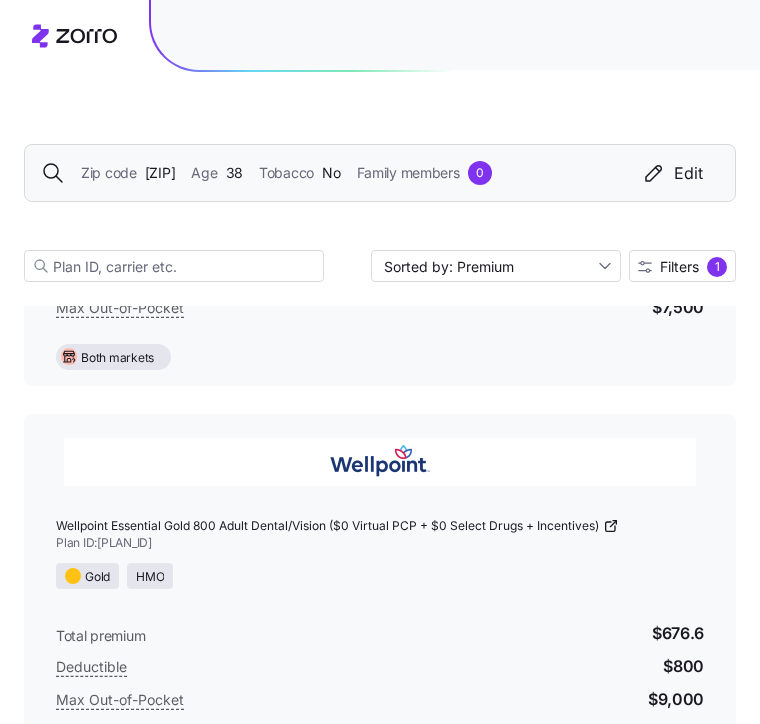 click 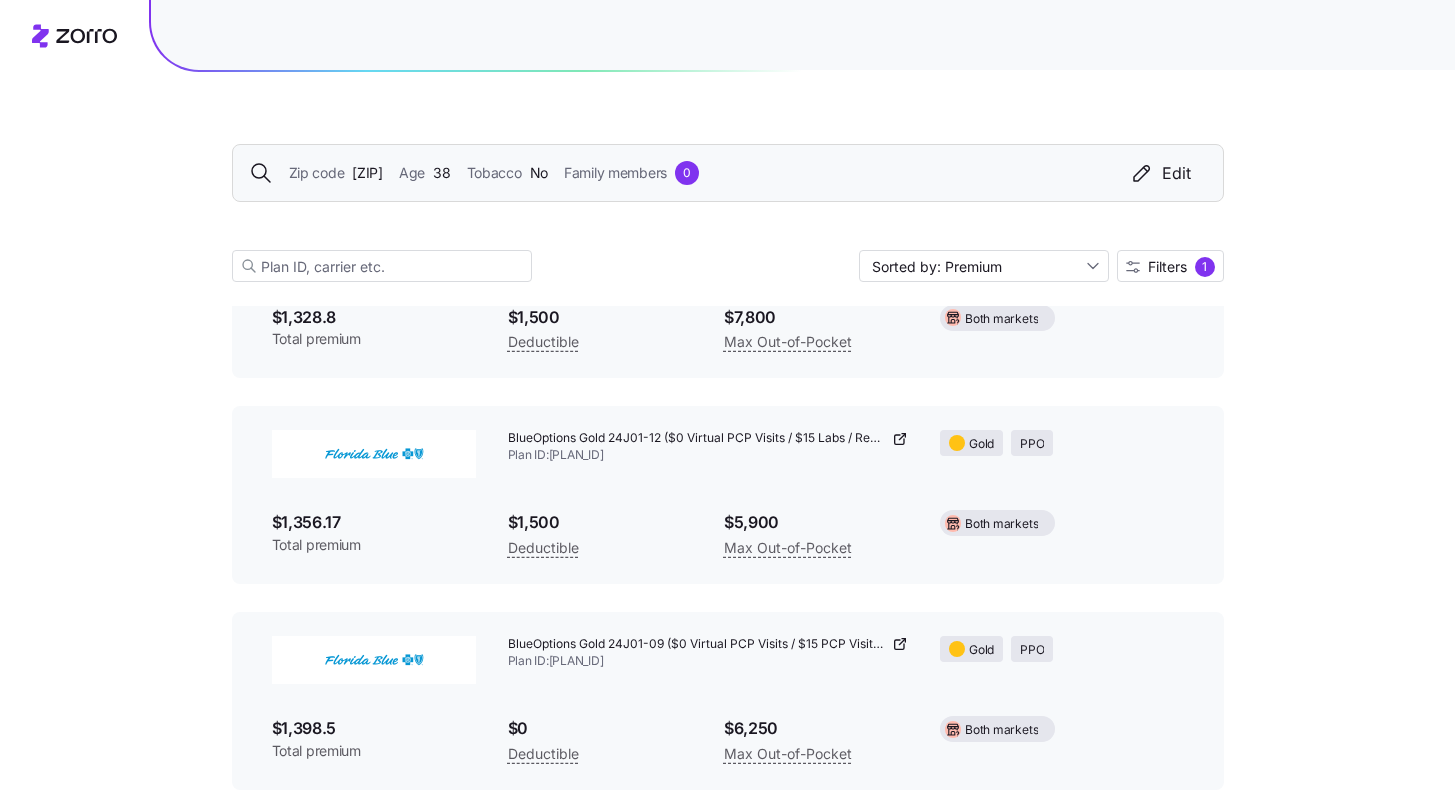 scroll, scrollTop: 13011, scrollLeft: 0, axis: vertical 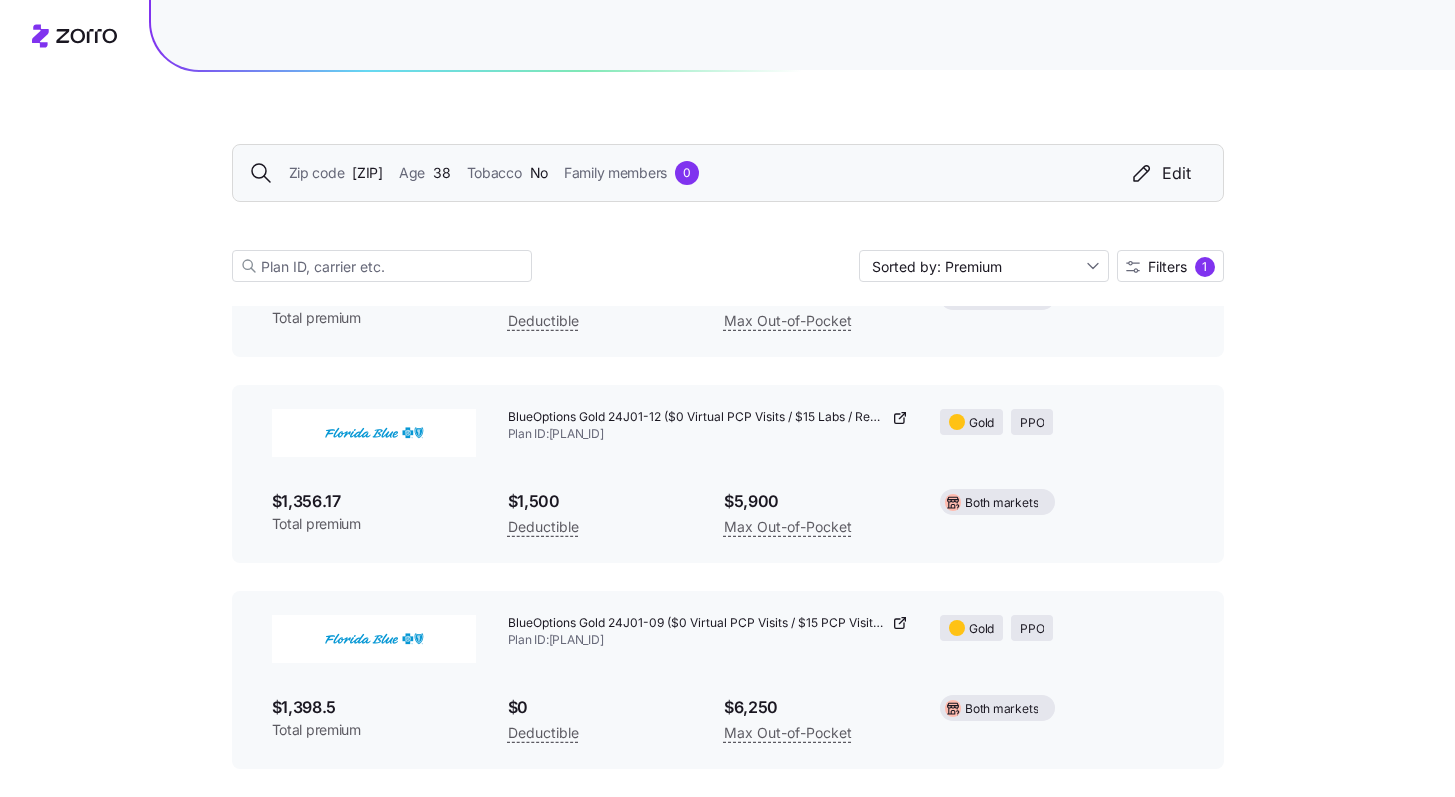 click on "[ZIP]" at bounding box center [367, 173] 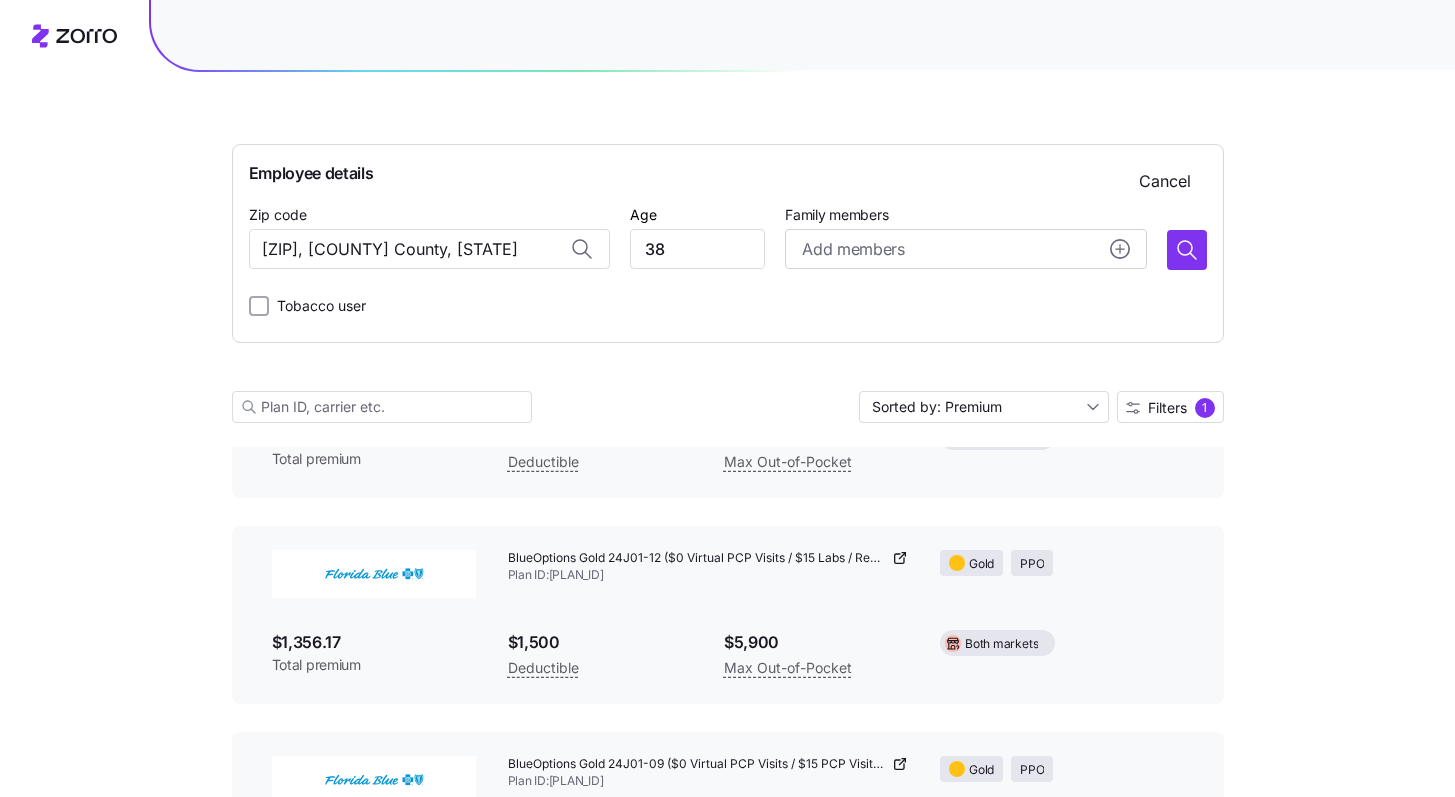 scroll, scrollTop: 13152, scrollLeft: 0, axis: vertical 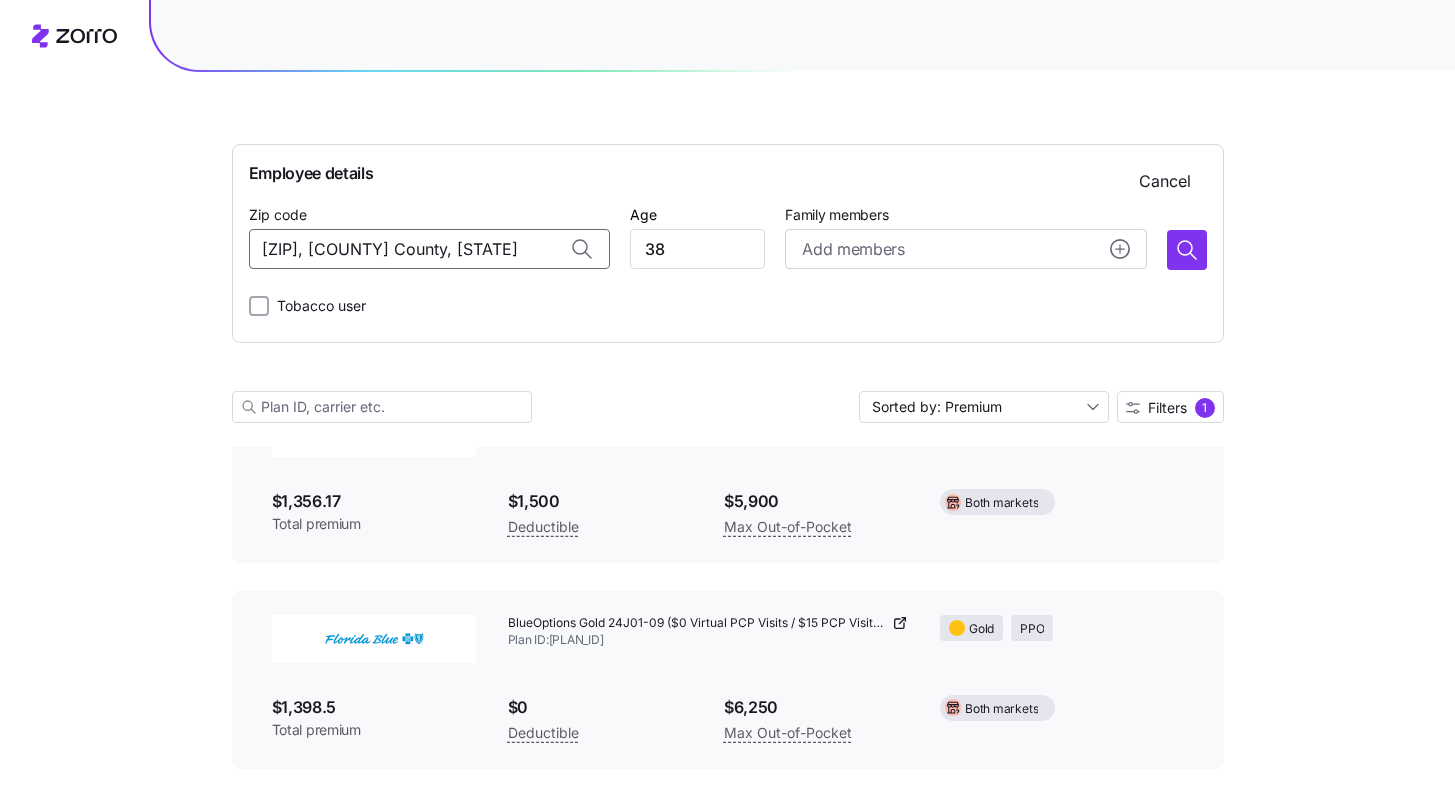 drag, startPoint x: 501, startPoint y: 262, endPoint x: 186, endPoint y: 216, distance: 318.341 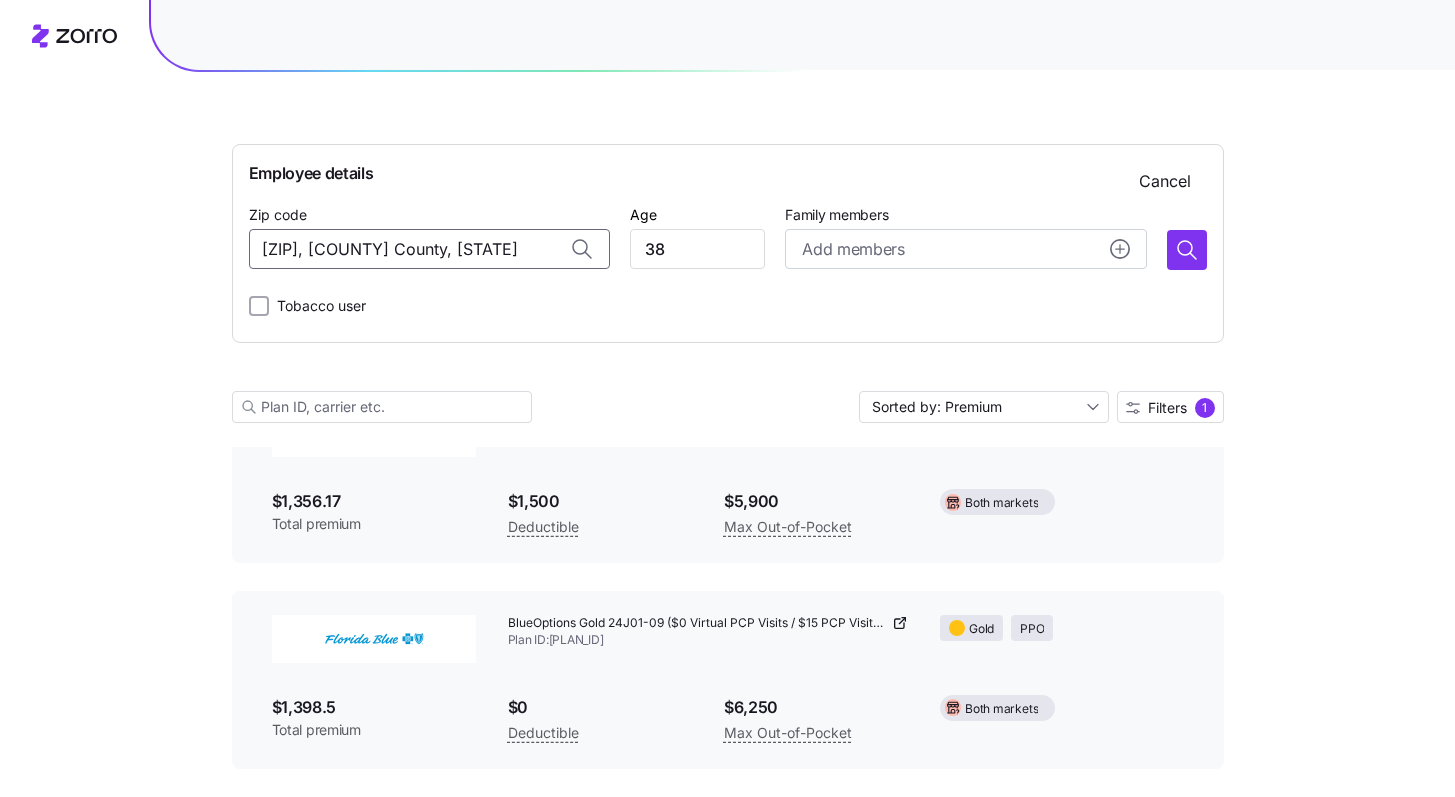 click on "Employee details Cancel Zip code [ZIP], [COUNTY] County, [STATE] Age [AGE] Family members Add members Tobacco user Sorted by: Premium Filters 1 65  available plans Plan details reflect current data and may change. Prices and availability can shift before the next open enrollment Gold 3525 HSA Off Exchange Plan ID:  [PLAN_ID] Gold EPO $[PRICE] Total premium $[PRICE] Deductible $[PRICE] Max Out-of-Pocket HSA Off exchange Everyday Gold Plan ID:  [PLAN_ID] Gold HMO $[PRICE] Total premium $[PRICE] Deductible $[PRICE] Max Out-of-Pocket On exchange Standard Gold Plan ID:  [PLAN_ID] Gold HMO $[PRICE] Total premium $[PRICE] Deductible $[PRICE] Max Out-of-Pocket On exchange Gold 201 HSA Plan ID:  [PLAN_ID] Gold EPO $[PRICE] Total premium $[PRICE] Deductible $[PRICE] Max Out-of-Pocket HSA Off exchange Gold 202 Plan ID:  [PLAN_ID] Gold EPO $[PRICE] Total premium $[PRICE] Deductible $[PRICE] Max Out-of-Pocket Off exchange Gold Savings 1825 ($25 Primary Care Copay, $50 Specialist Copay, Open Access) Plan ID:  [PLAN_ID] Gold HMO" at bounding box center [727, -6192] 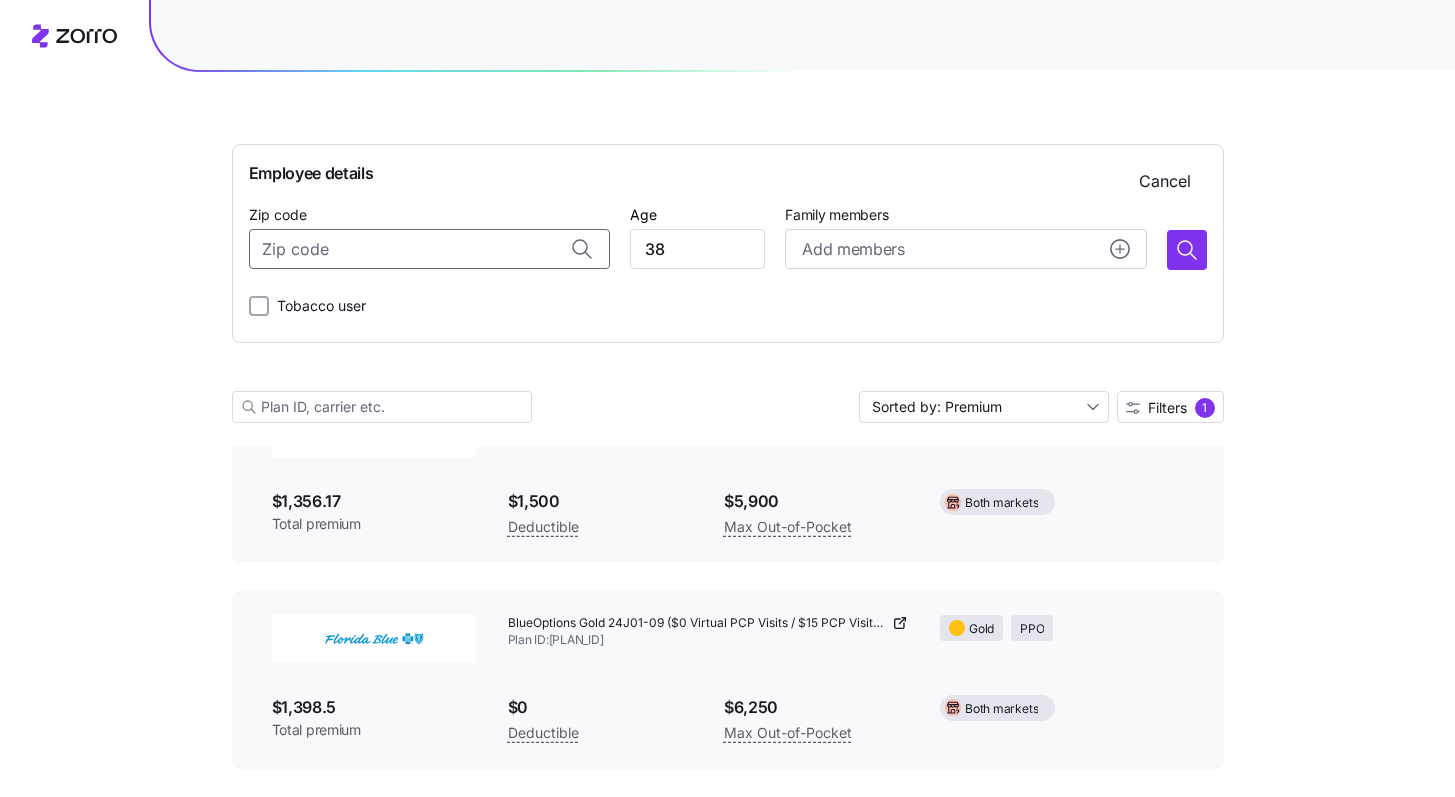 paste on "75043" 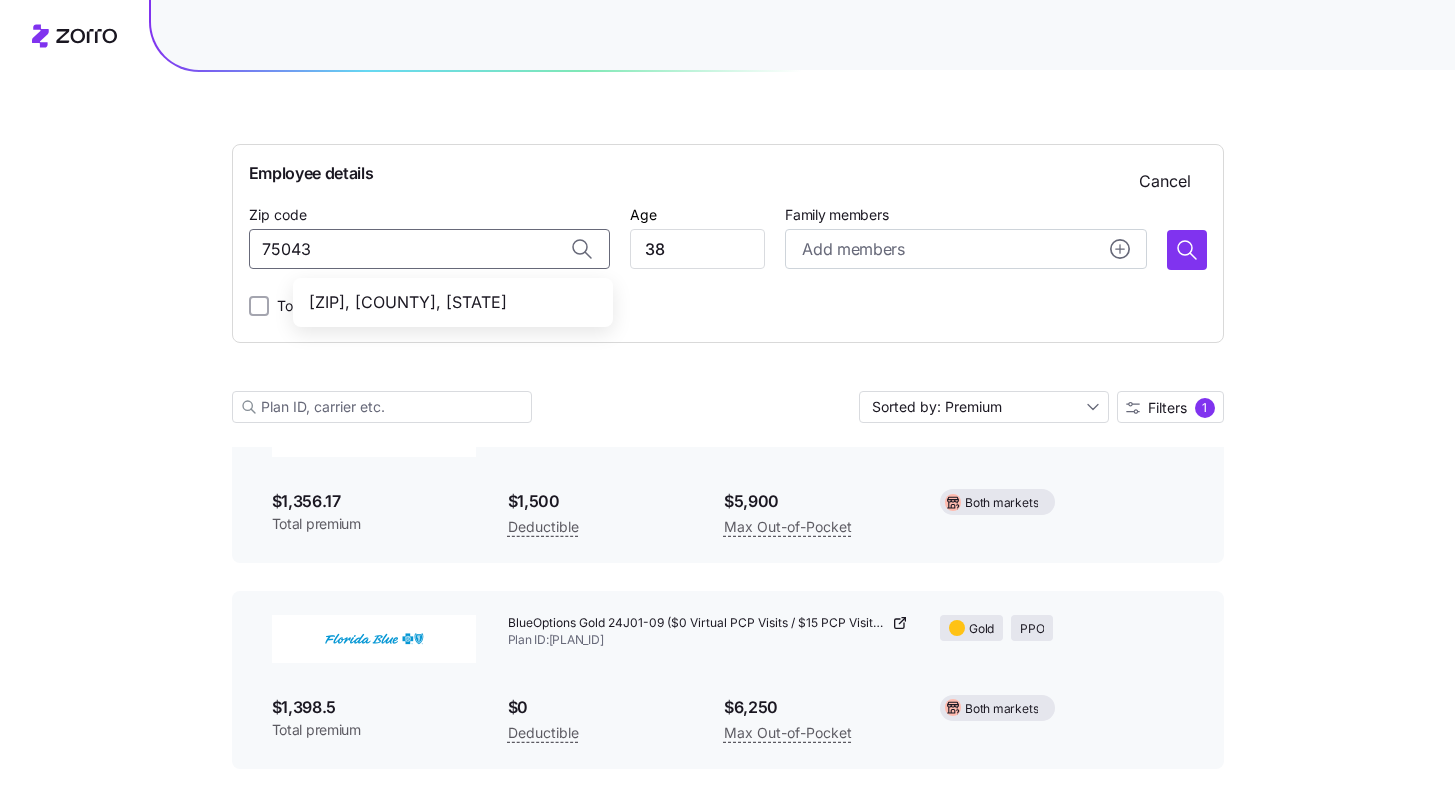 click on "[ZIP], [COUNTY], [STATE]" at bounding box center [449, 302] 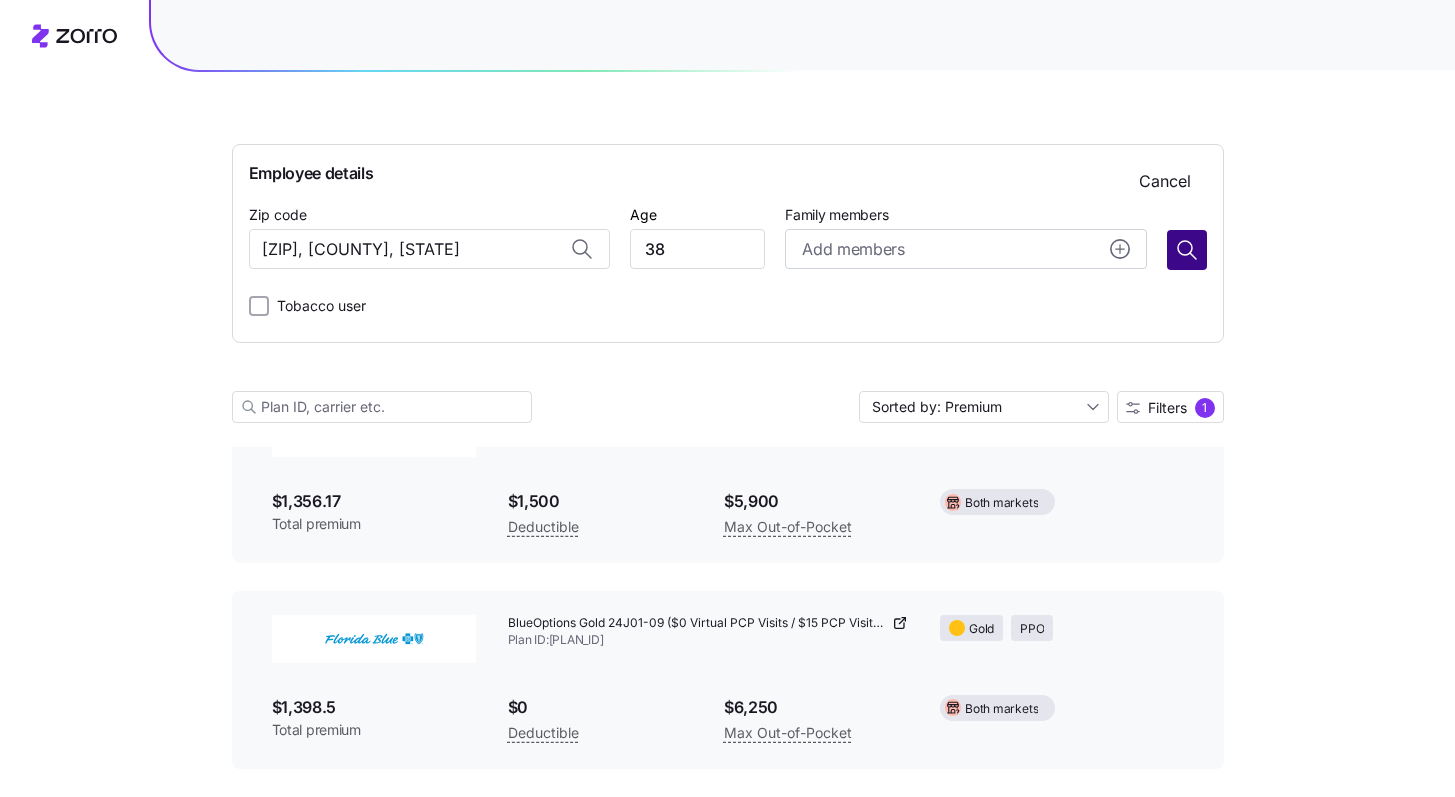 type on "[ZIP], [COUNTY], [STATE]" 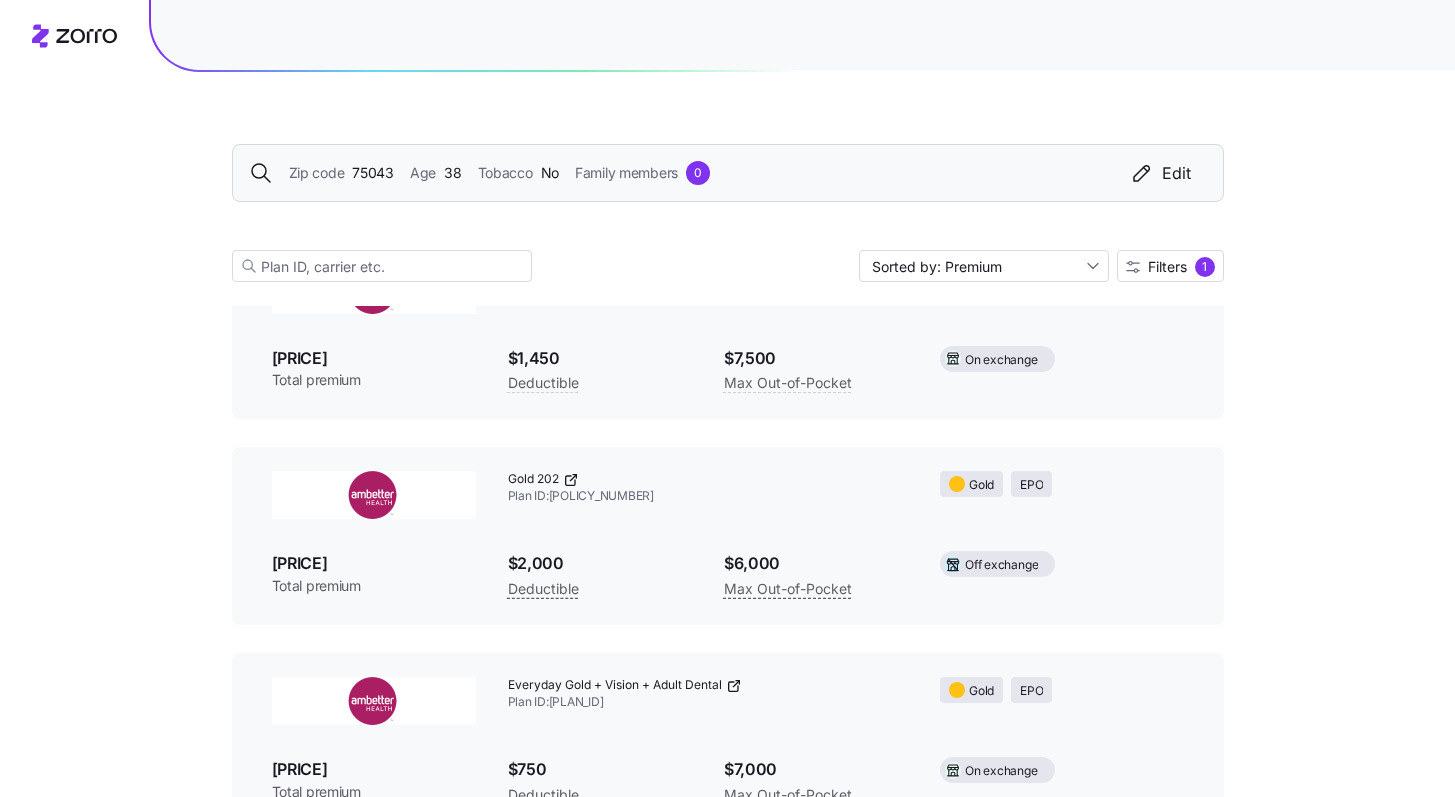 scroll, scrollTop: 10893, scrollLeft: 0, axis: vertical 